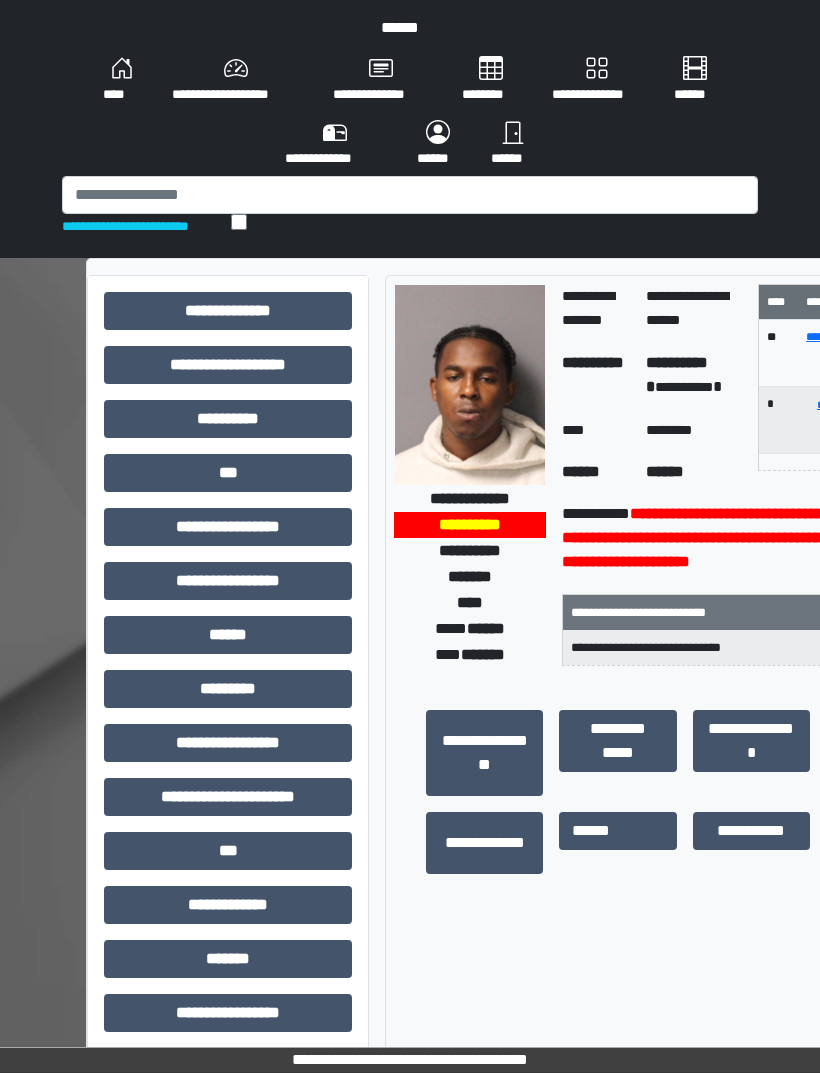 scroll, scrollTop: 0, scrollLeft: 0, axis: both 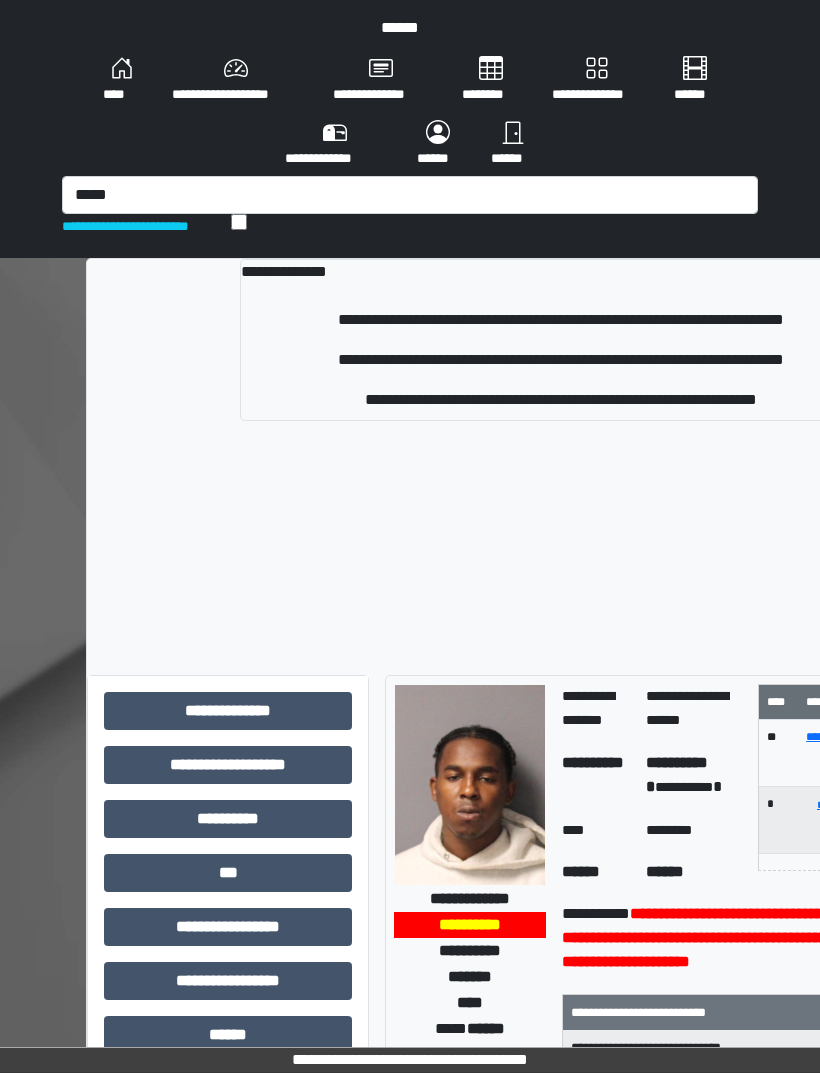type on "*****" 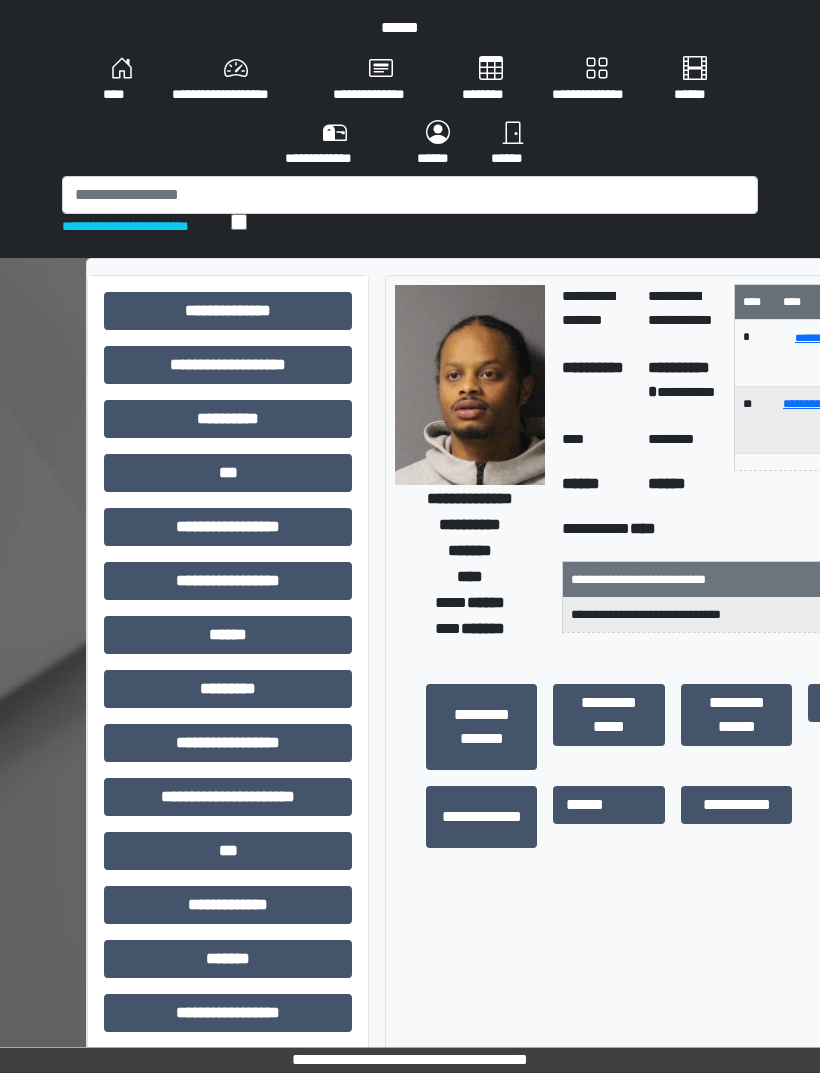 click on "***" at bounding box center [228, 473] 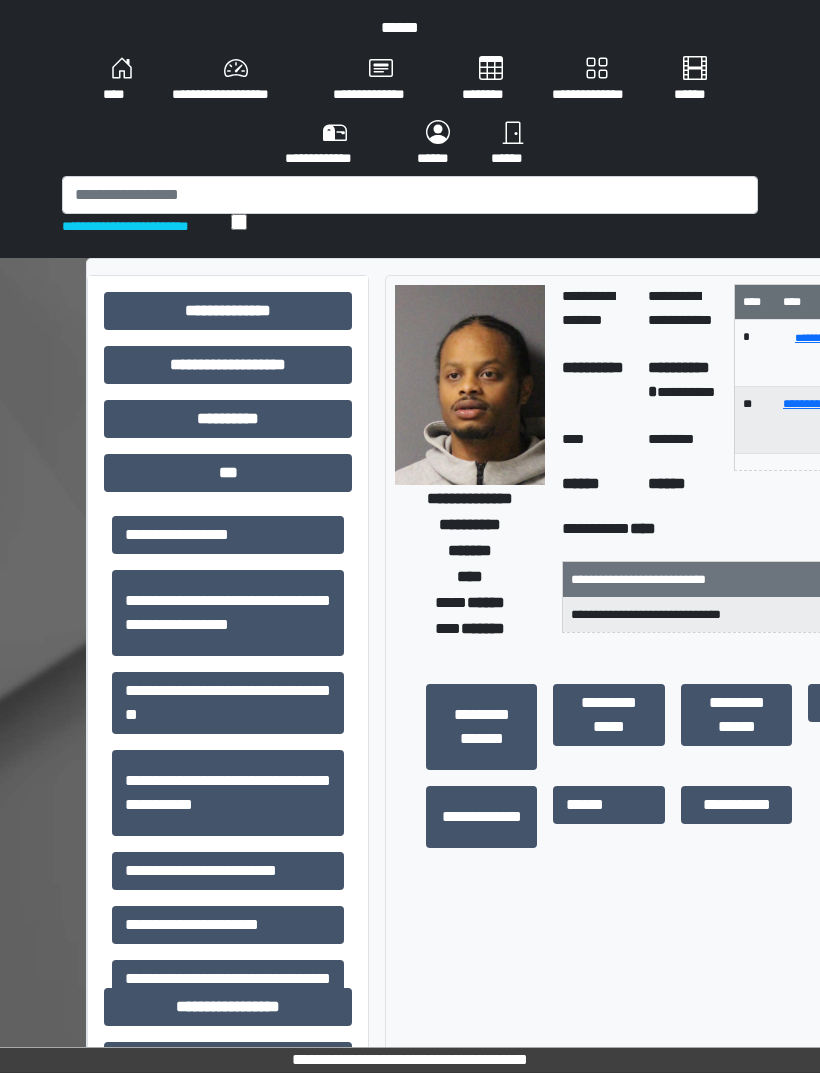 click on "**********" at bounding box center (228, 871) 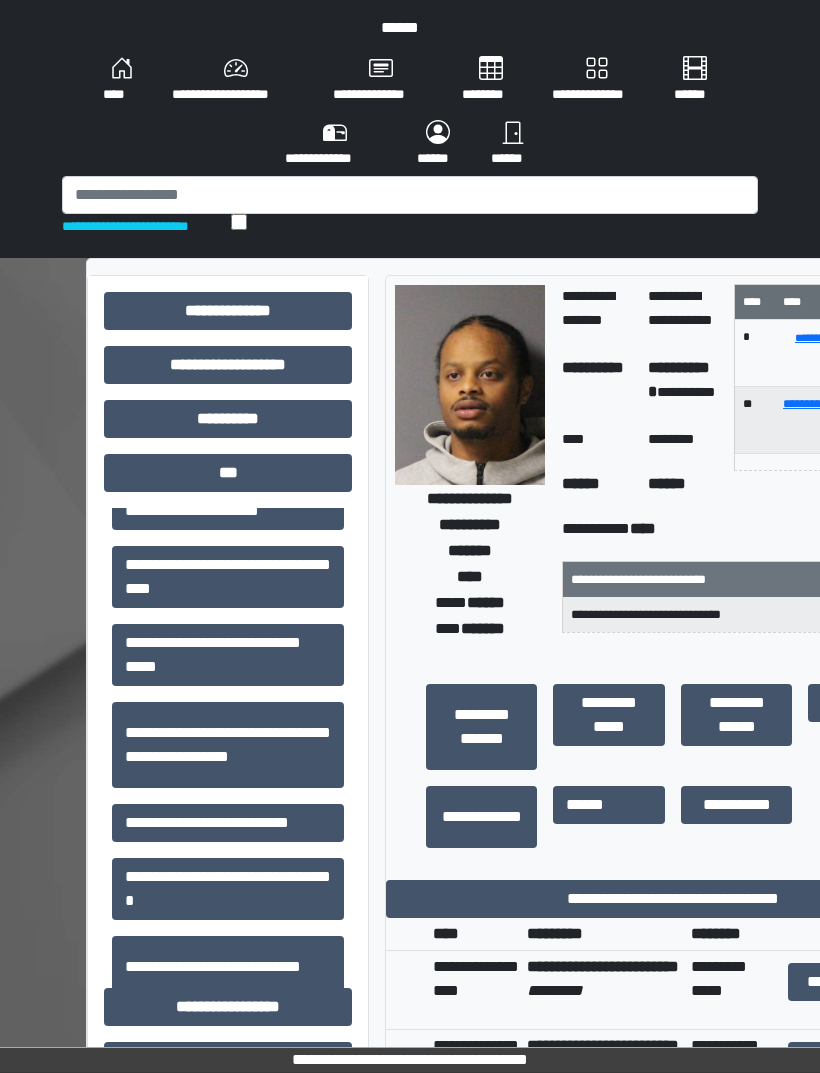 scroll, scrollTop: 415, scrollLeft: 0, axis: vertical 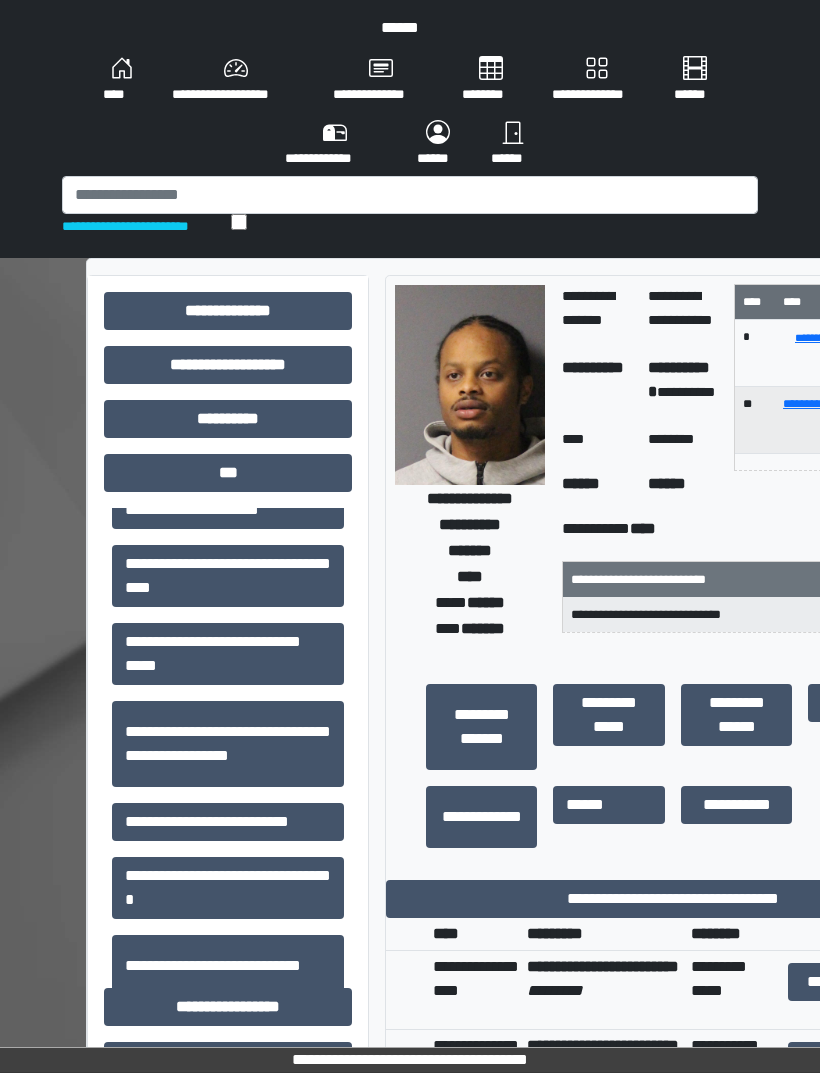 click on "**********" at bounding box center [228, 744] 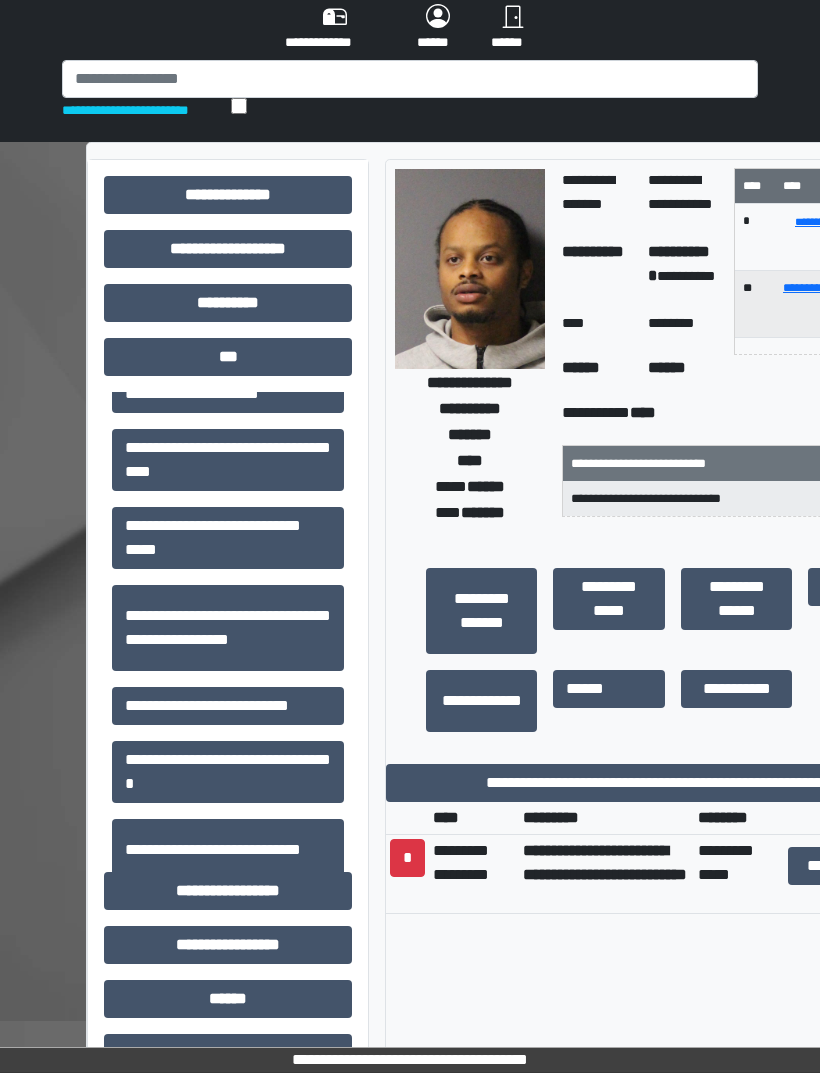 scroll, scrollTop: 123, scrollLeft: 0, axis: vertical 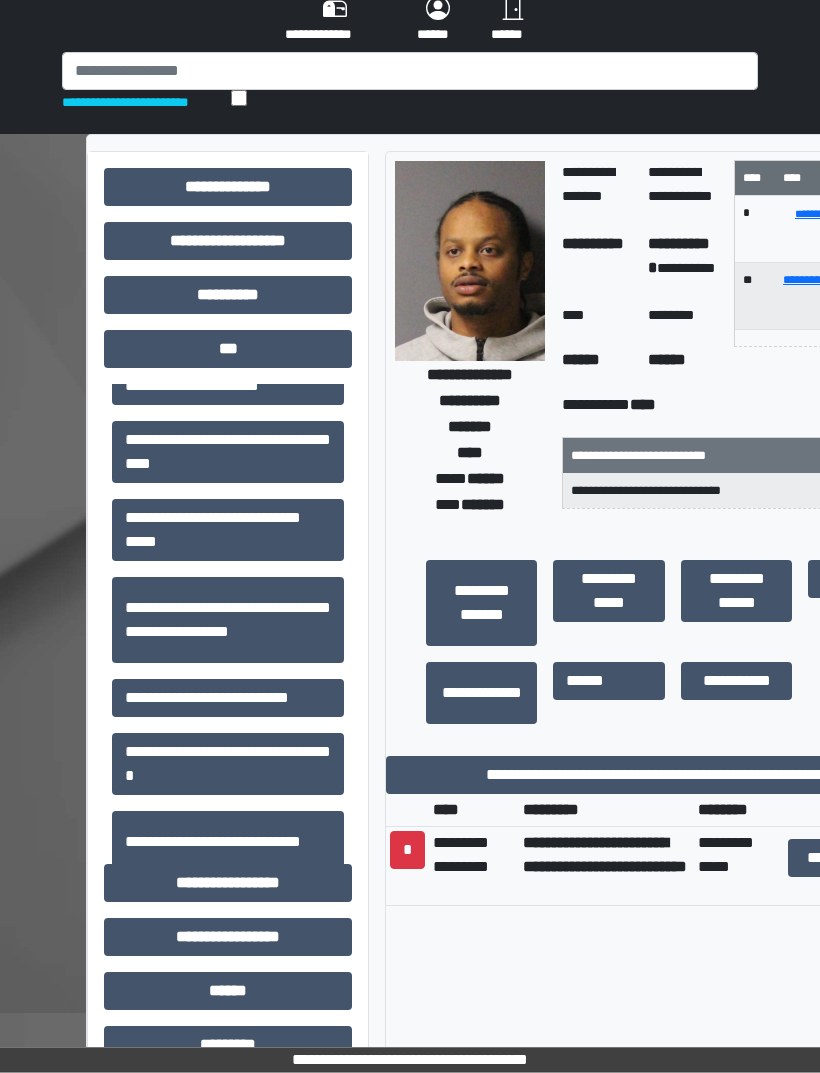 click on "**********" at bounding box center [673, 776] 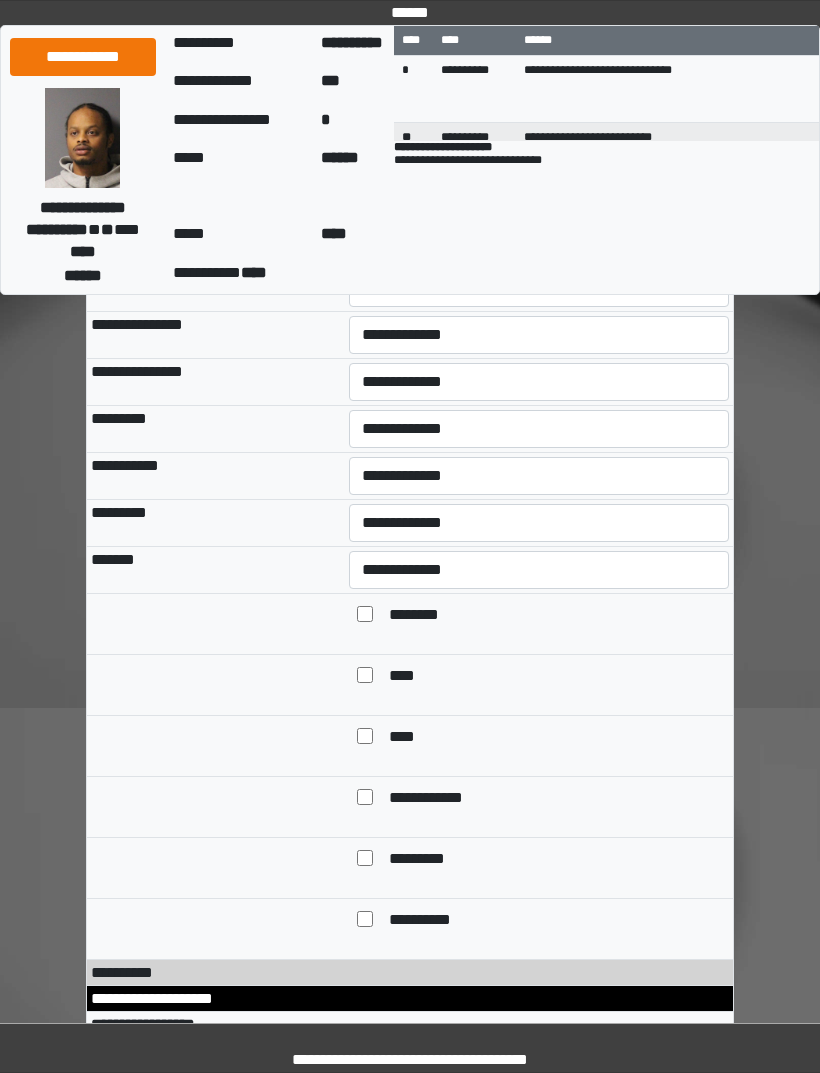 scroll, scrollTop: 1564, scrollLeft: 0, axis: vertical 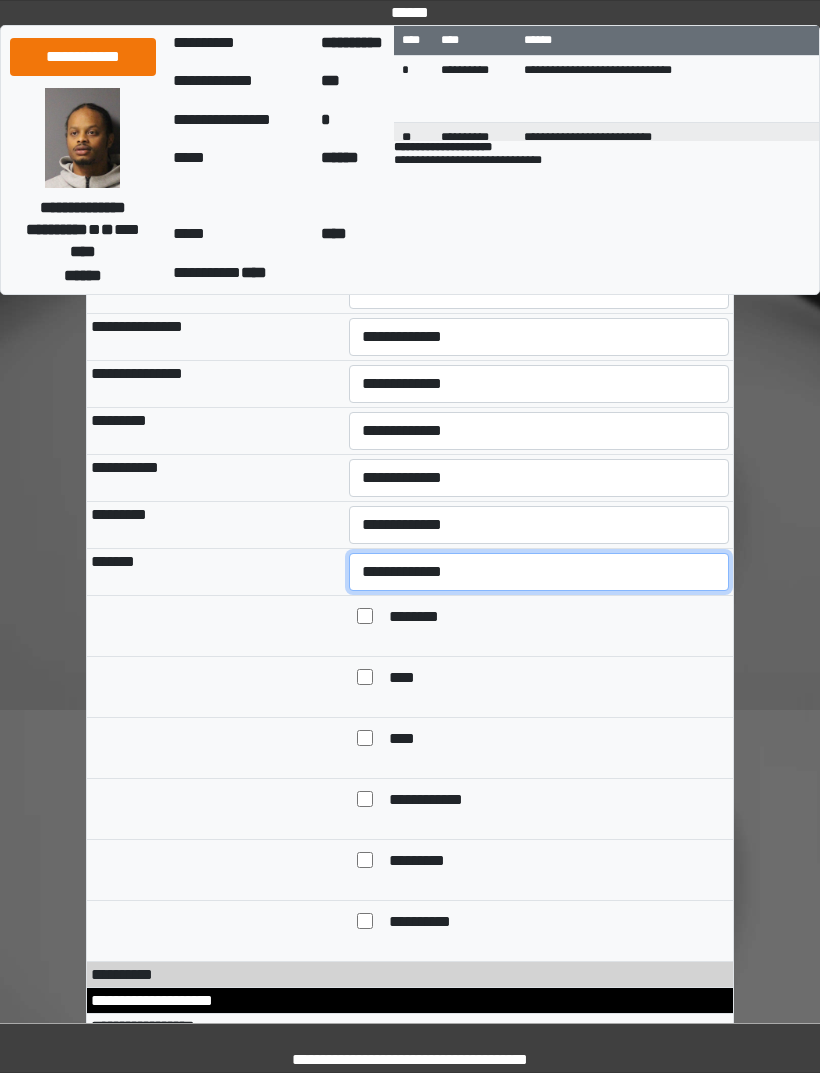 click on "**********" at bounding box center (539, 572) 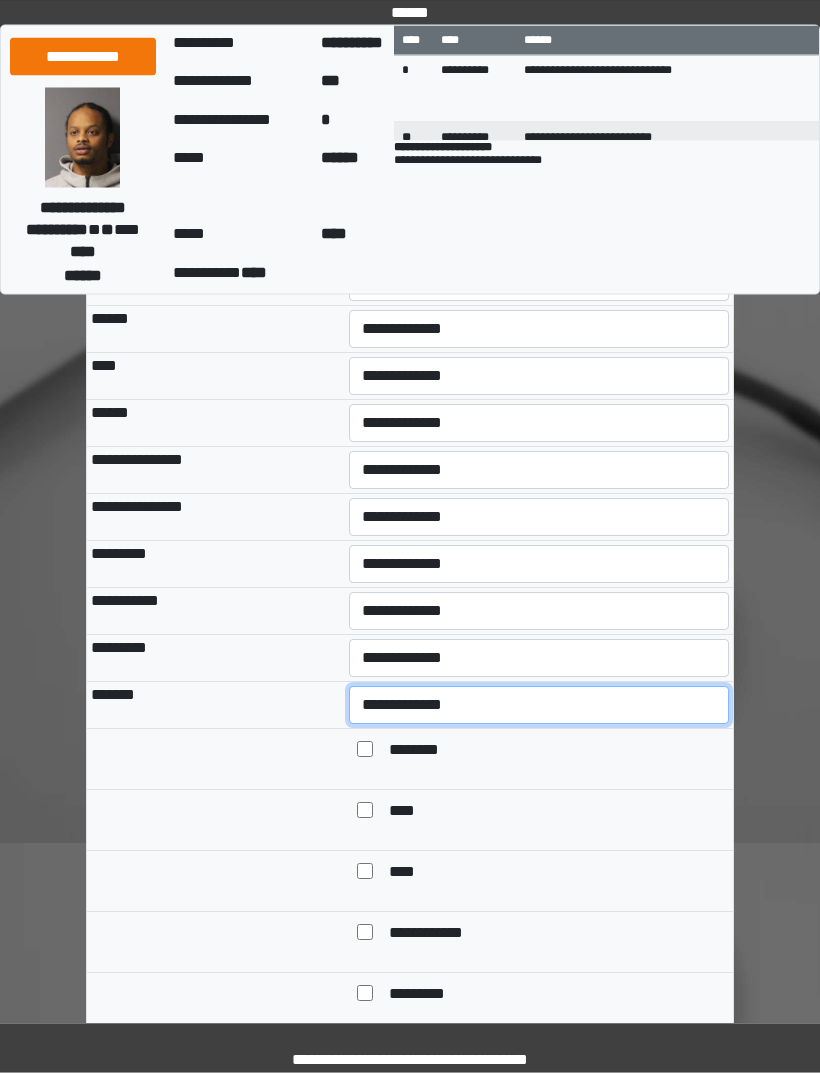 scroll, scrollTop: 1429, scrollLeft: 0, axis: vertical 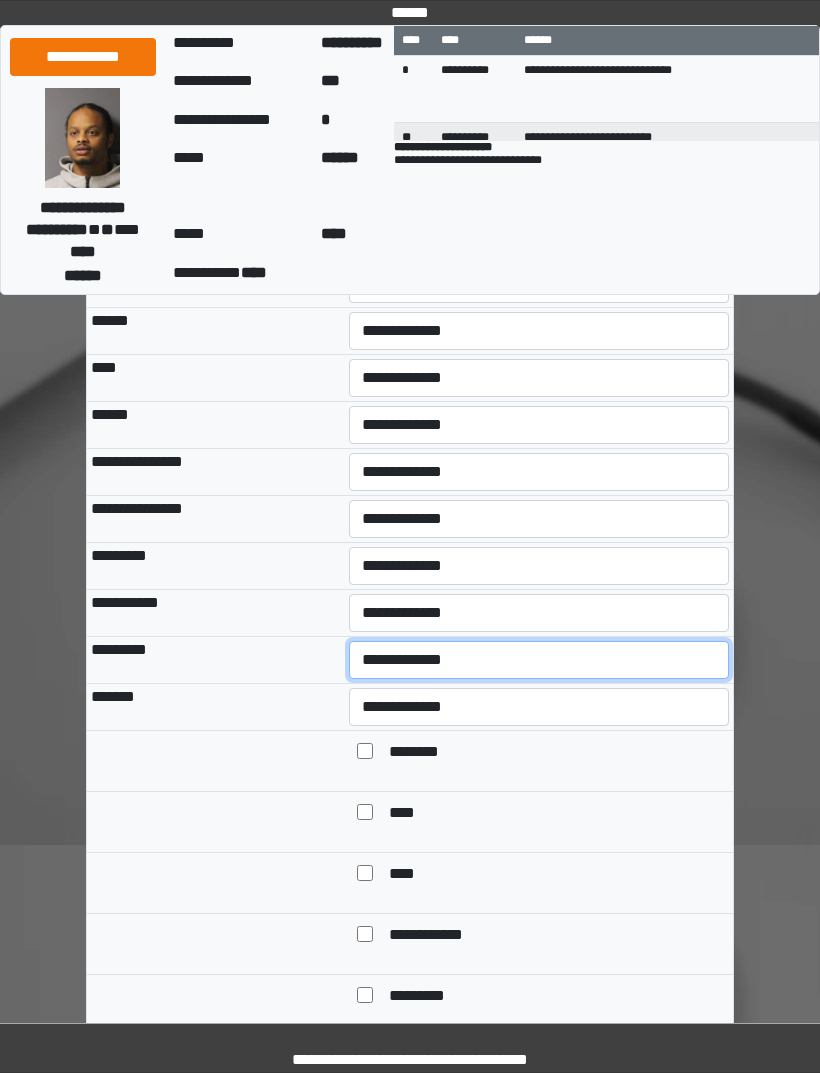 click on "**********" at bounding box center [539, 660] 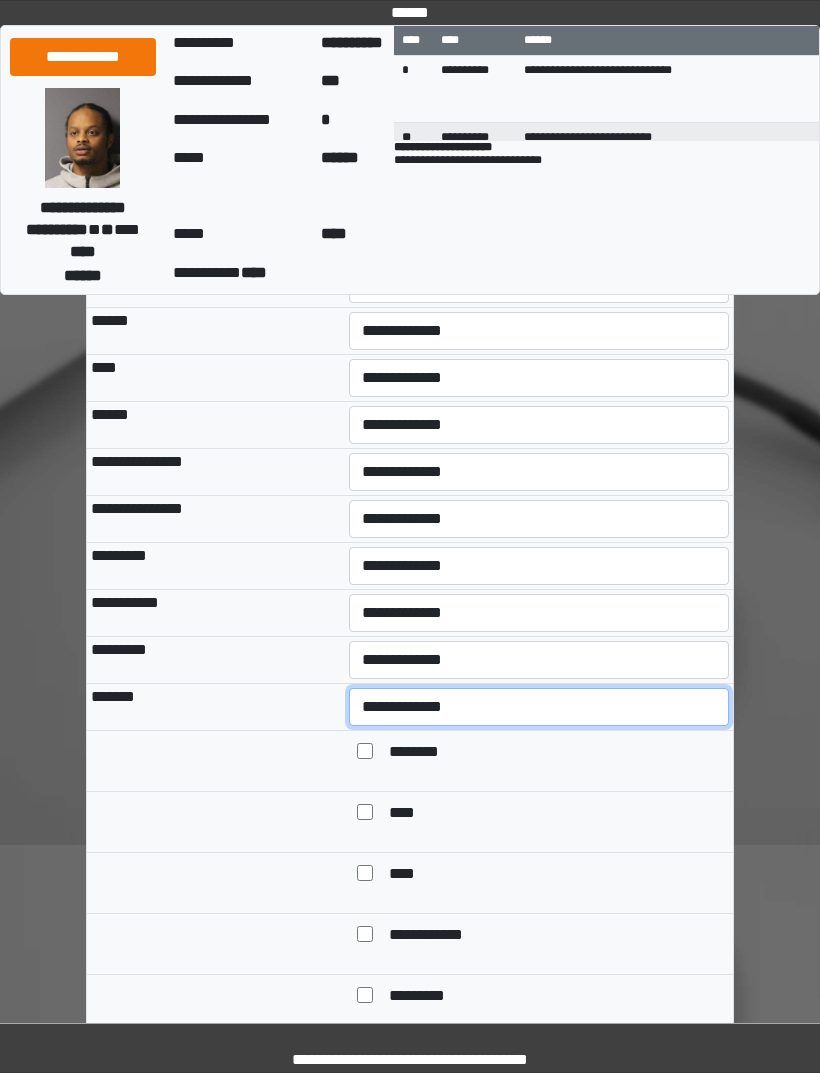 click on "**********" at bounding box center (539, 707) 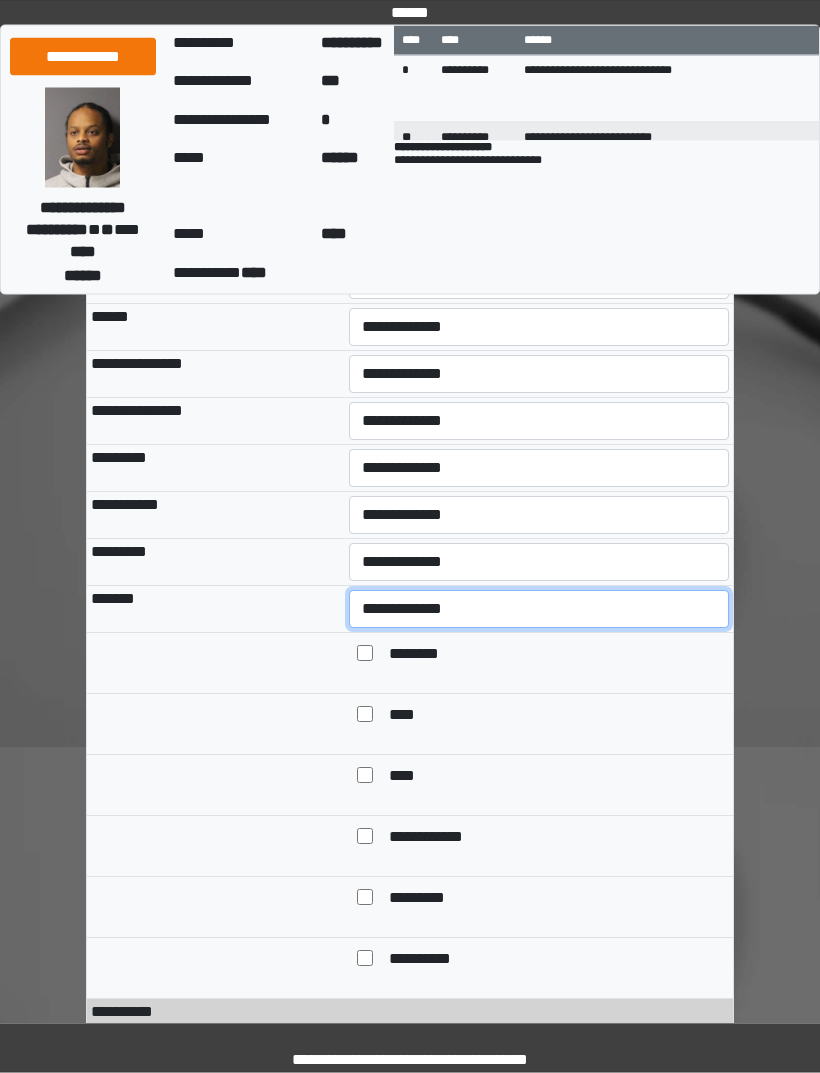 scroll, scrollTop: 1527, scrollLeft: 0, axis: vertical 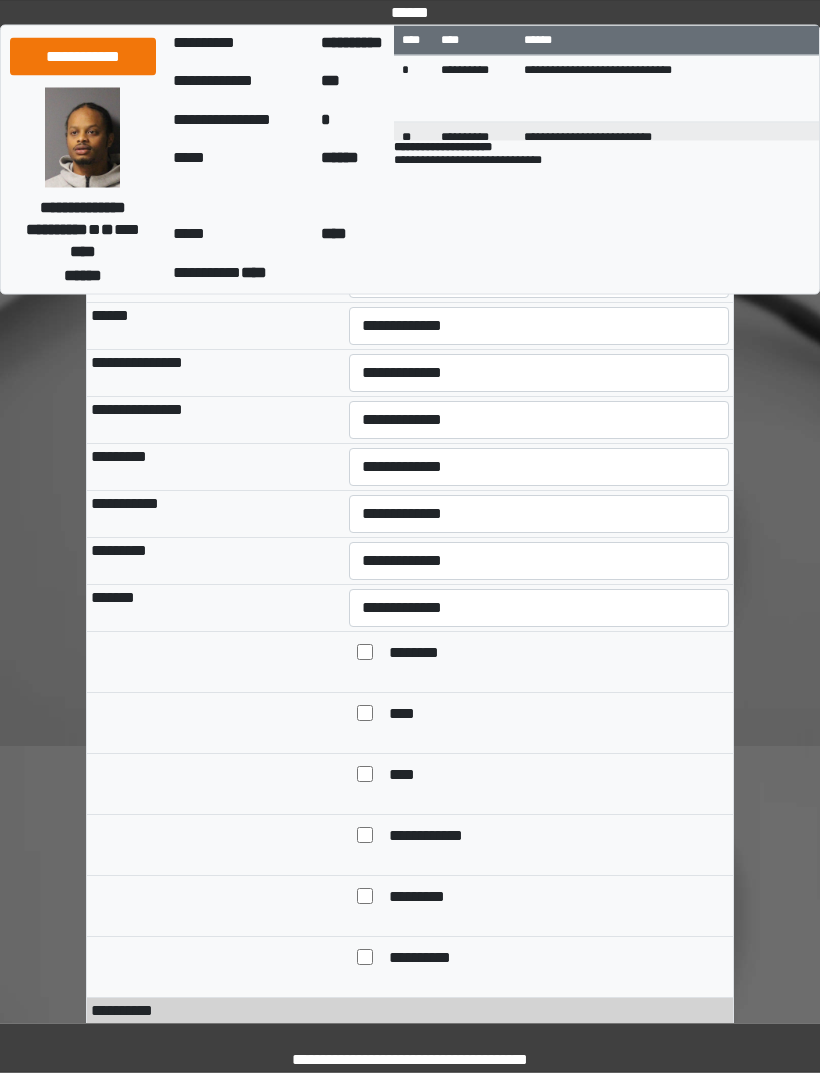 click on "****" at bounding box center [539, 724] 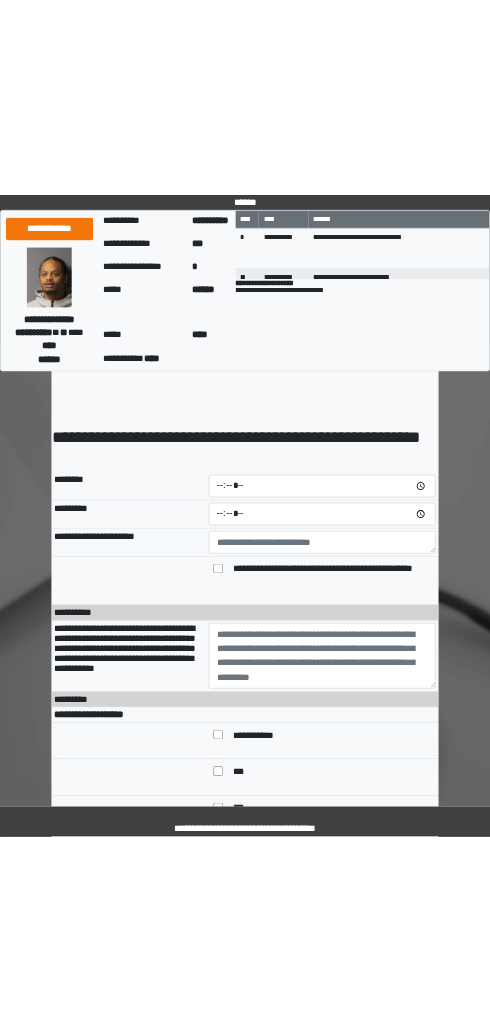 scroll, scrollTop: 0, scrollLeft: 0, axis: both 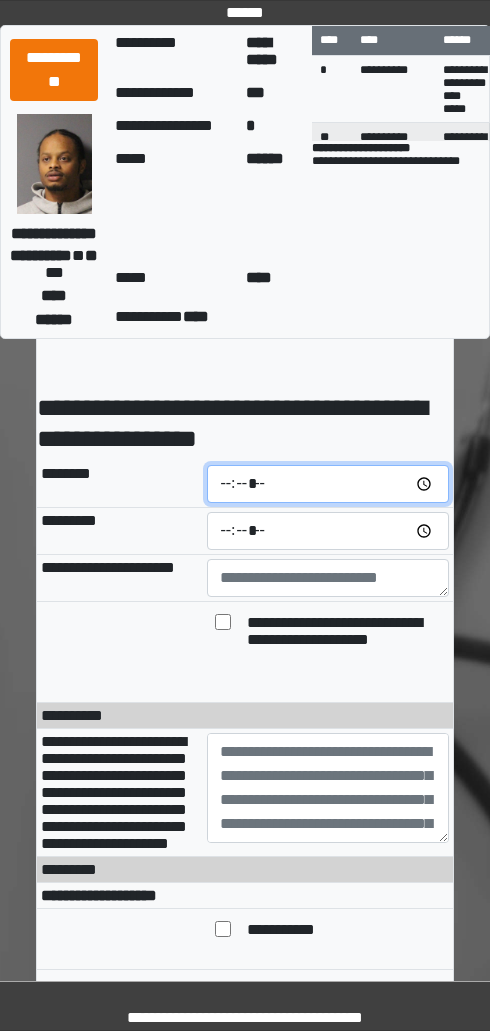 click at bounding box center (328, 484) 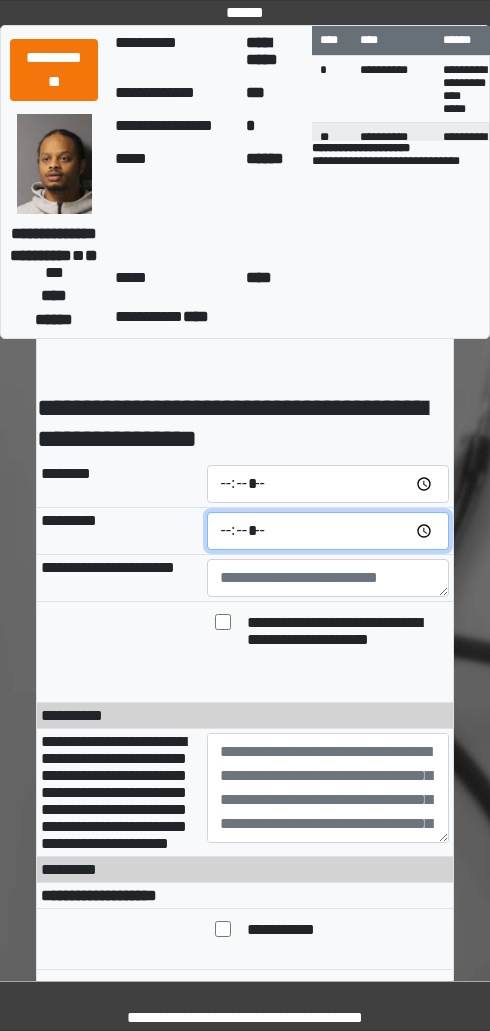 click at bounding box center (328, 531) 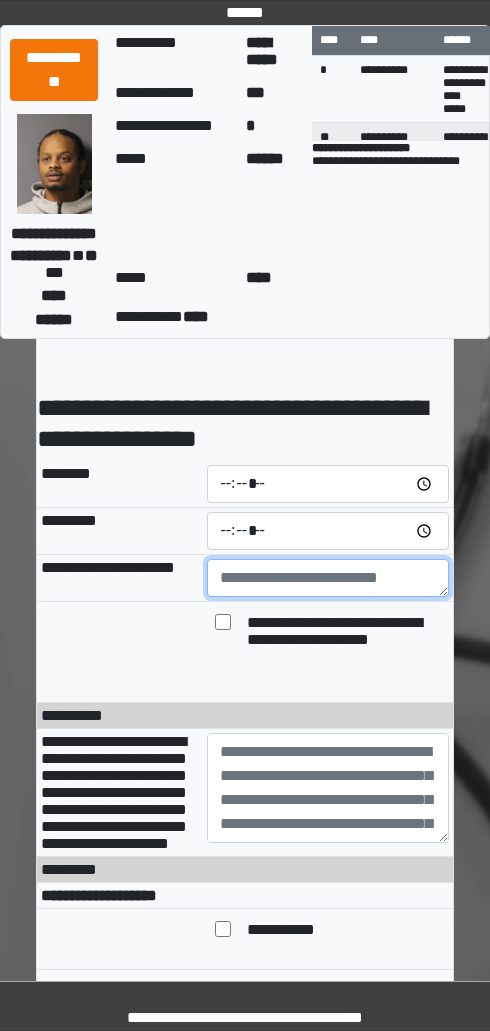 click at bounding box center [328, 578] 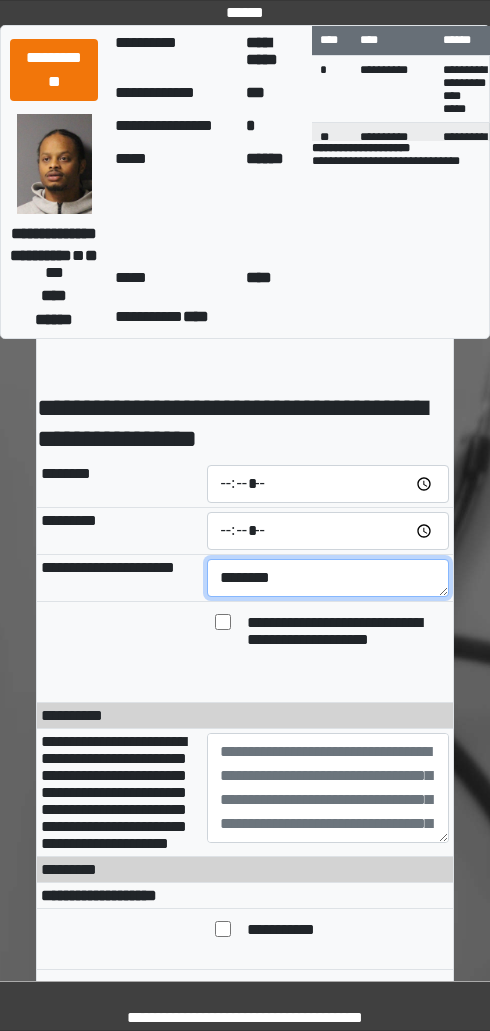 type on "*******" 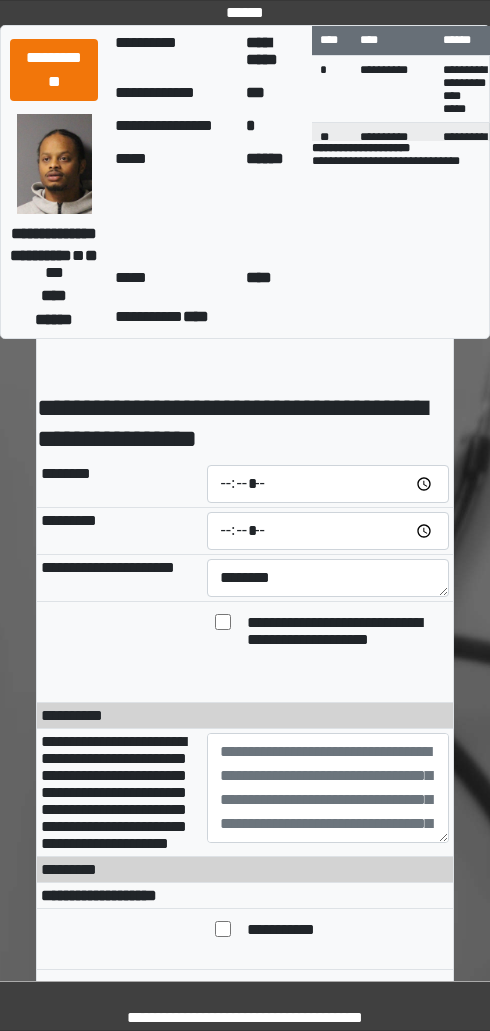 click at bounding box center [223, 644] 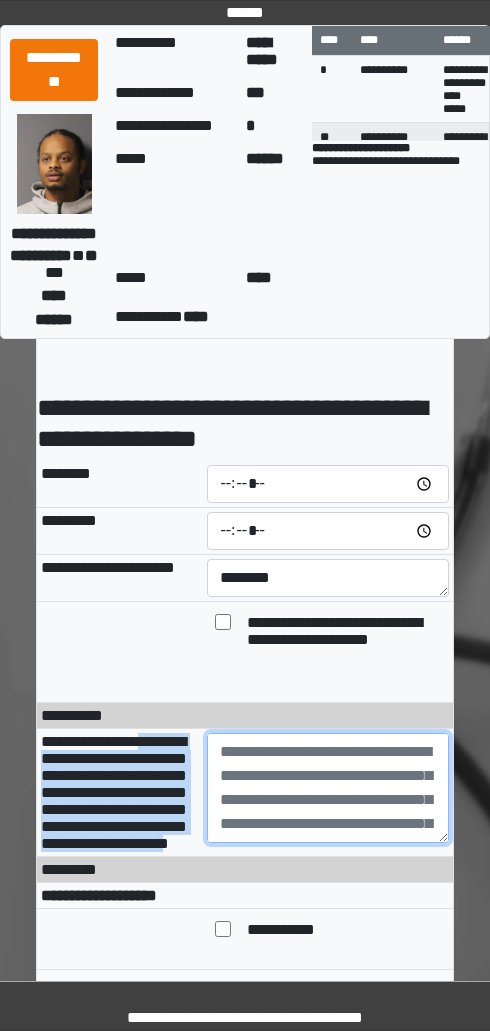 click at bounding box center [328, 788] 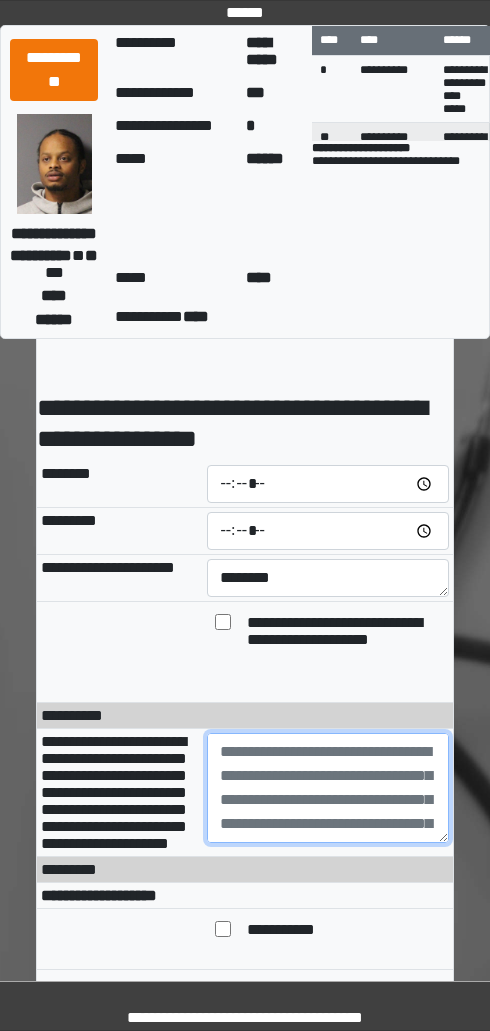 scroll, scrollTop: 146, scrollLeft: 0, axis: vertical 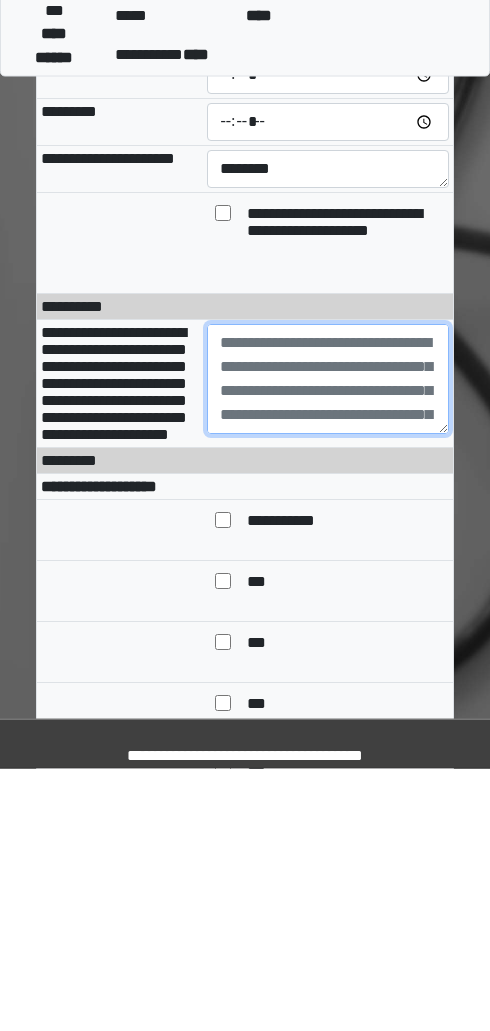 click at bounding box center [328, 642] 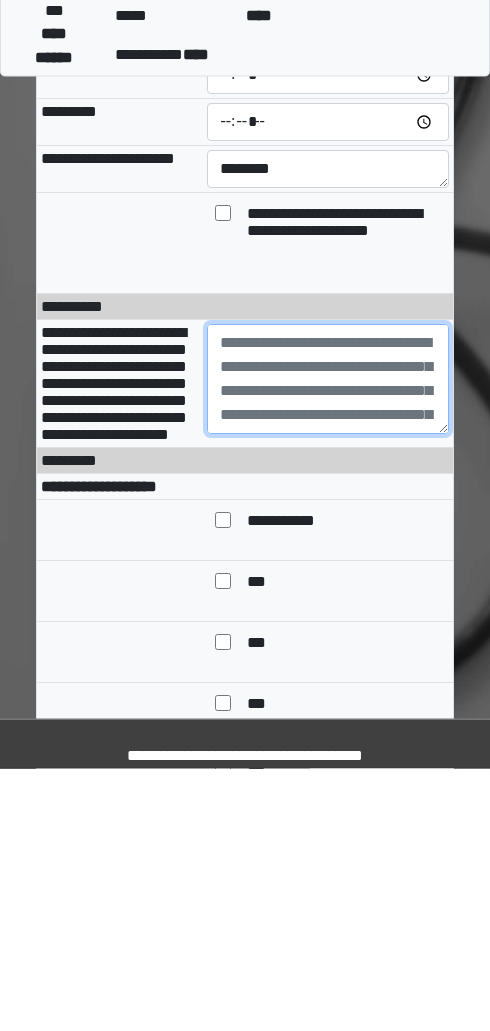 click at bounding box center (328, 642) 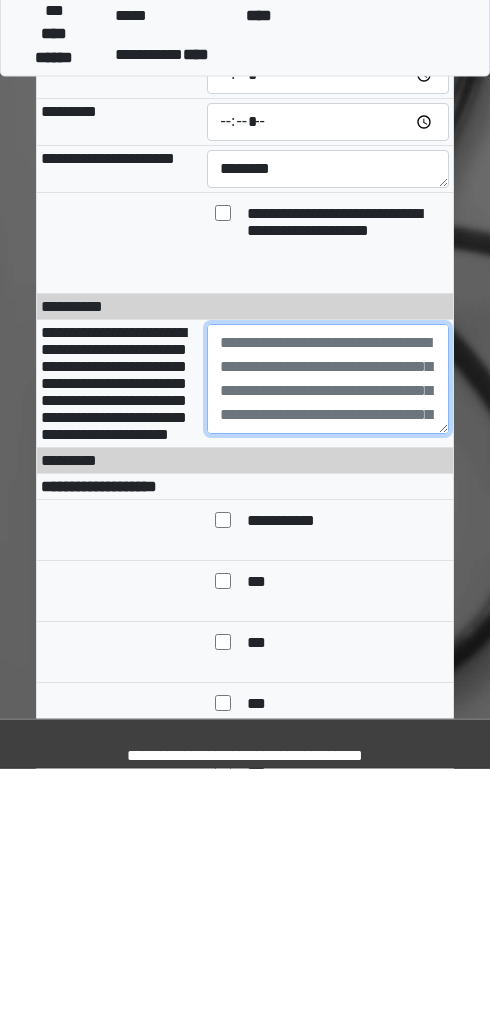 paste on "**********" 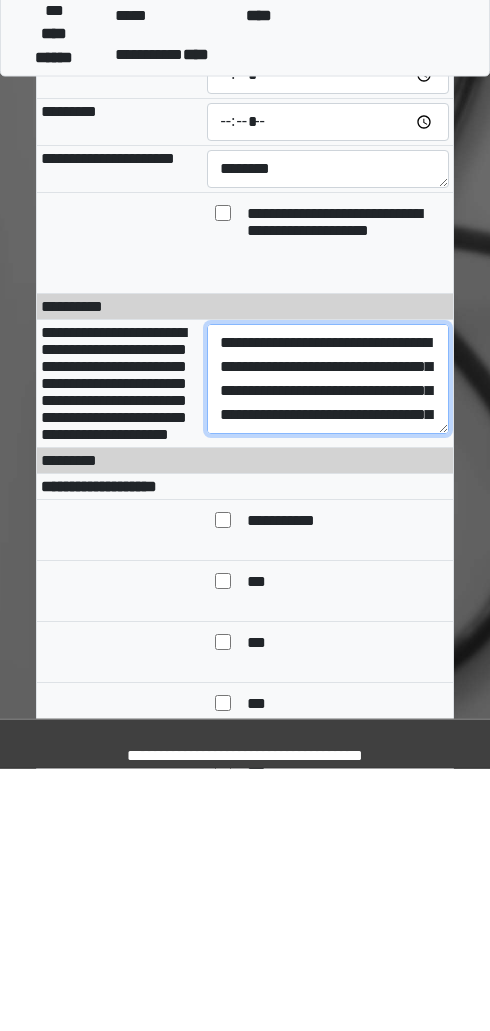 scroll, scrollTop: 552, scrollLeft: 0, axis: vertical 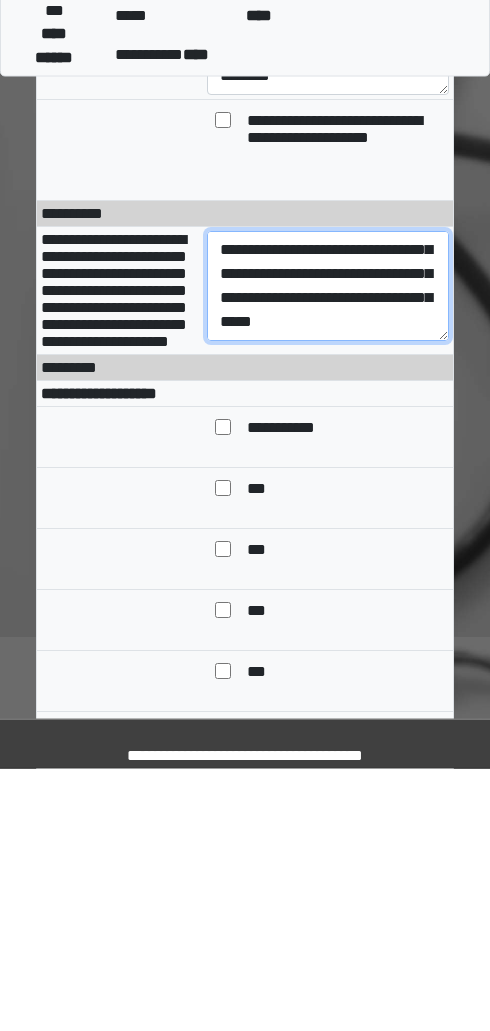 type on "**********" 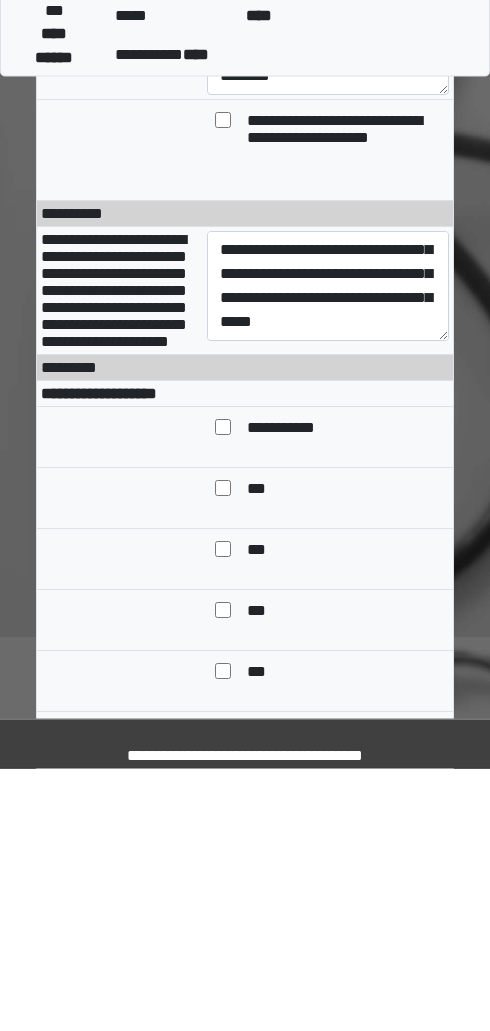 click on "**********" at bounding box center [99, 656] 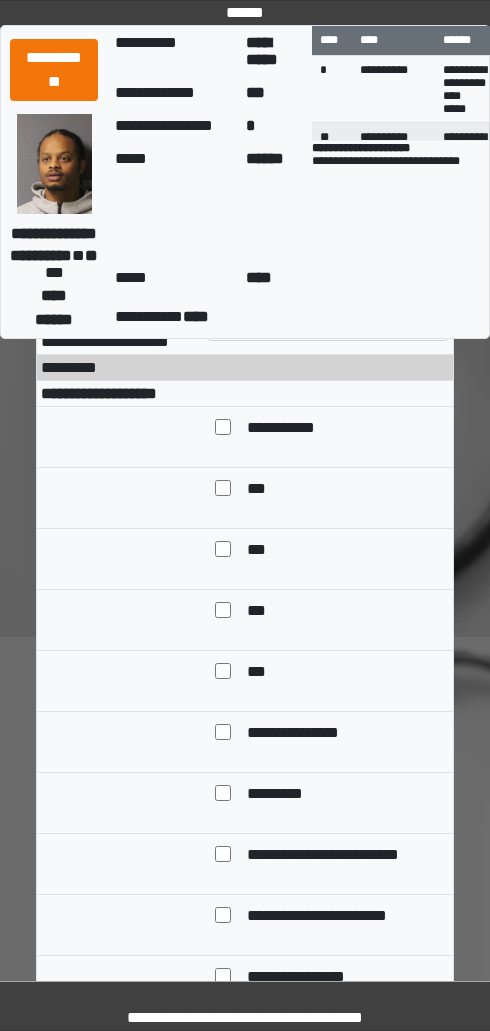 click on "**********" at bounding box center [99, 393] 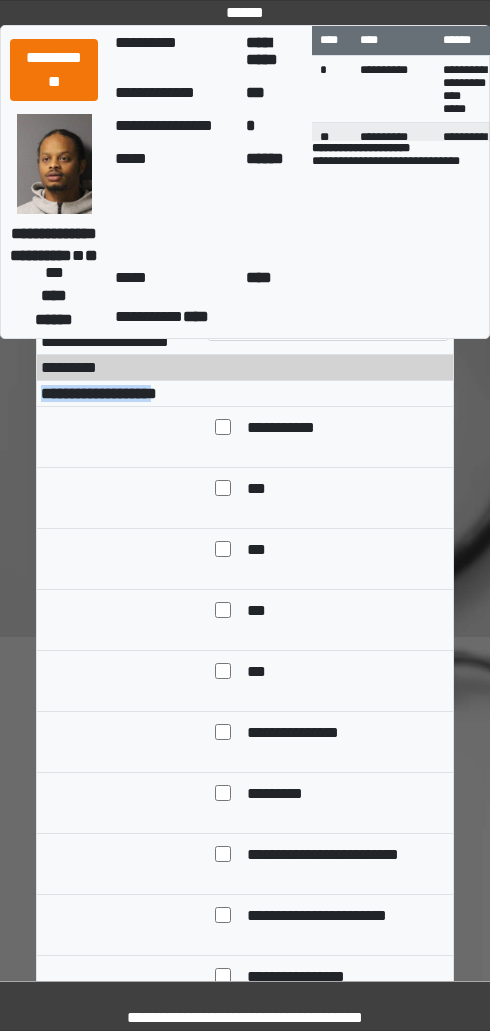 copy on "**********" 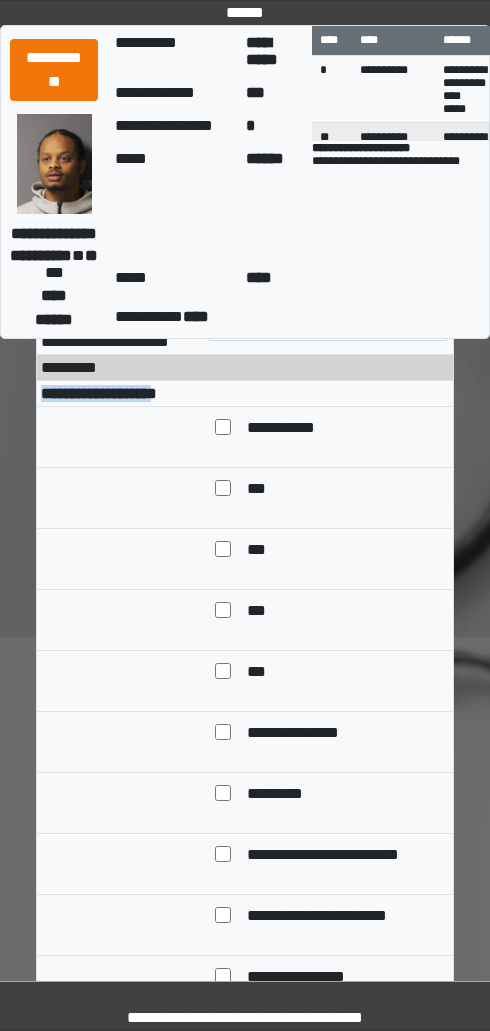 scroll, scrollTop: 501, scrollLeft: 0, axis: vertical 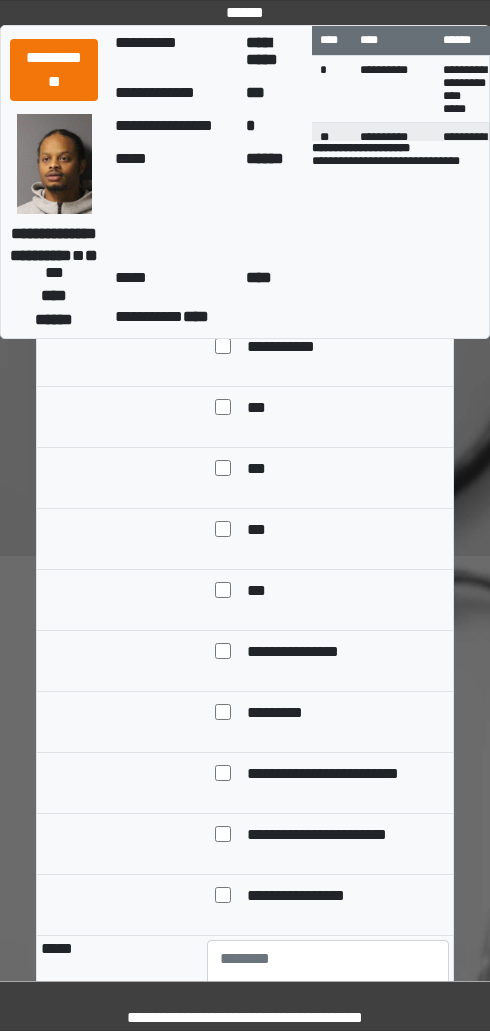 click on "**********" at bounding box center [311, 653] 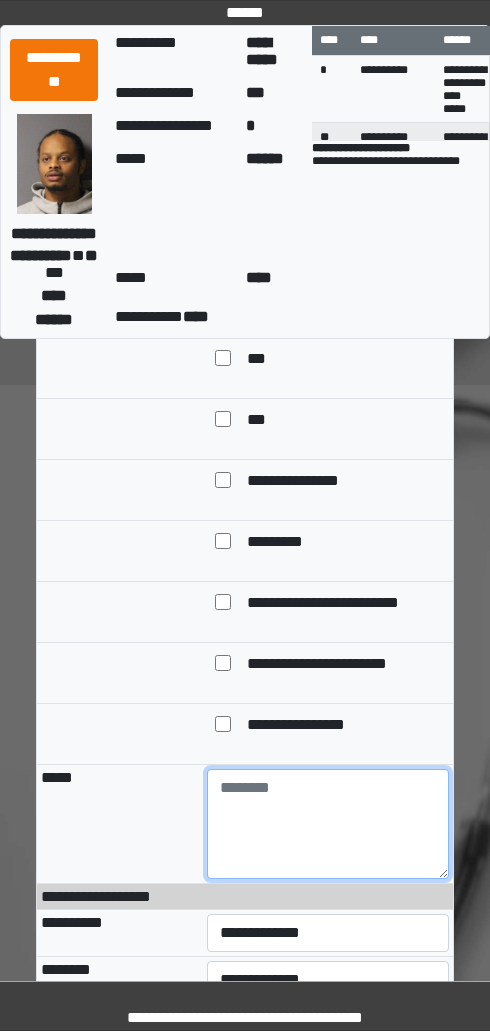 click at bounding box center (328, 824) 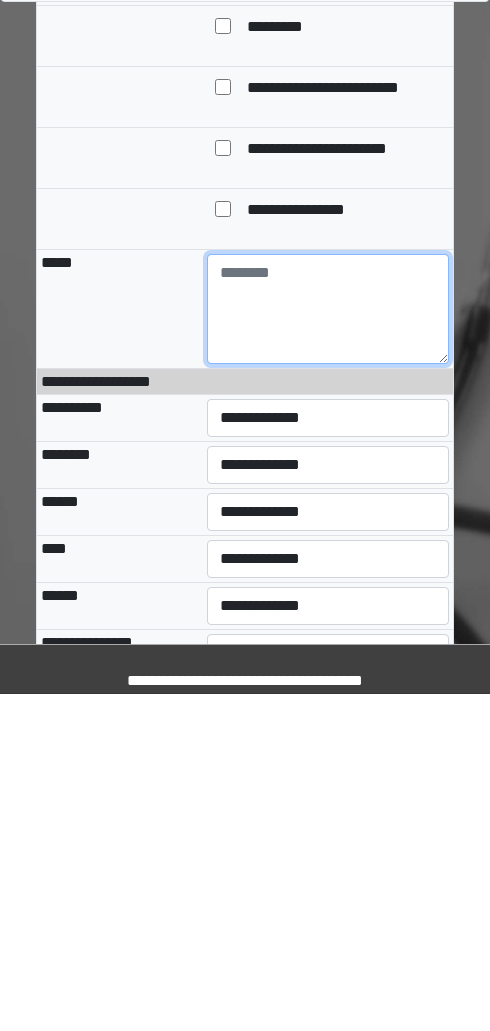 click at bounding box center (328, 646) 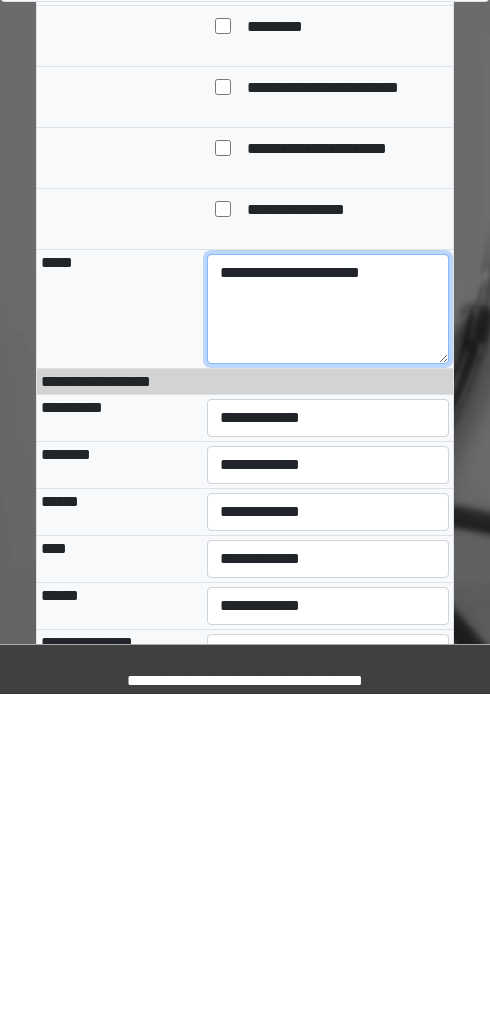 click on "**********" at bounding box center (328, 646) 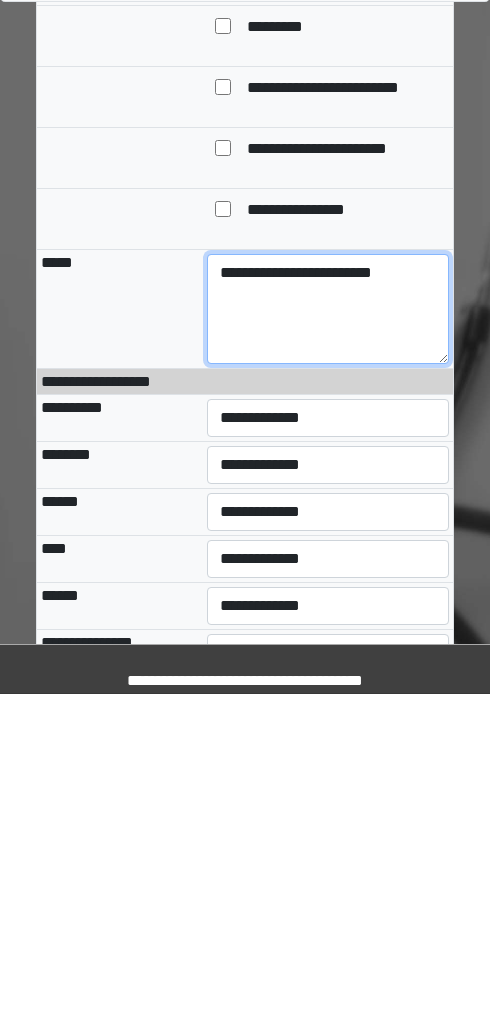 click on "**********" at bounding box center (328, 646) 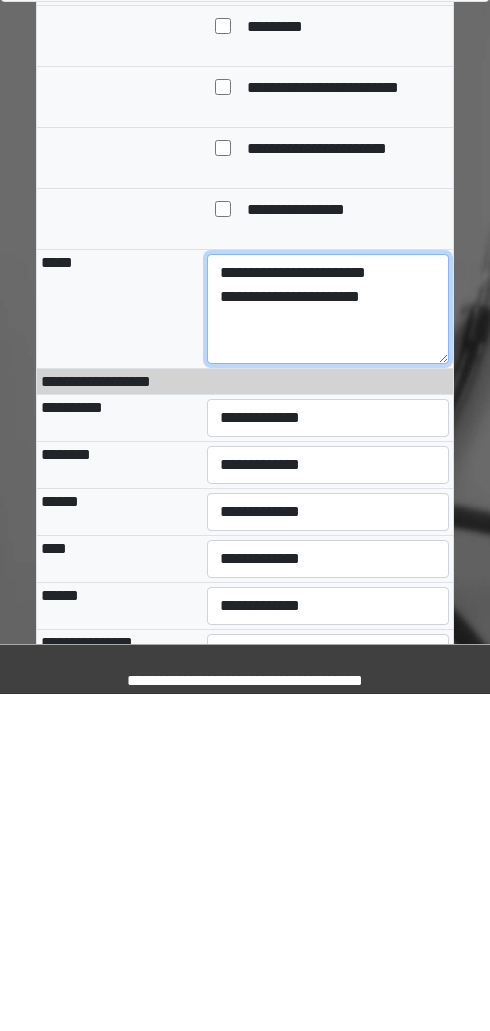 click on "**********" at bounding box center [328, 646] 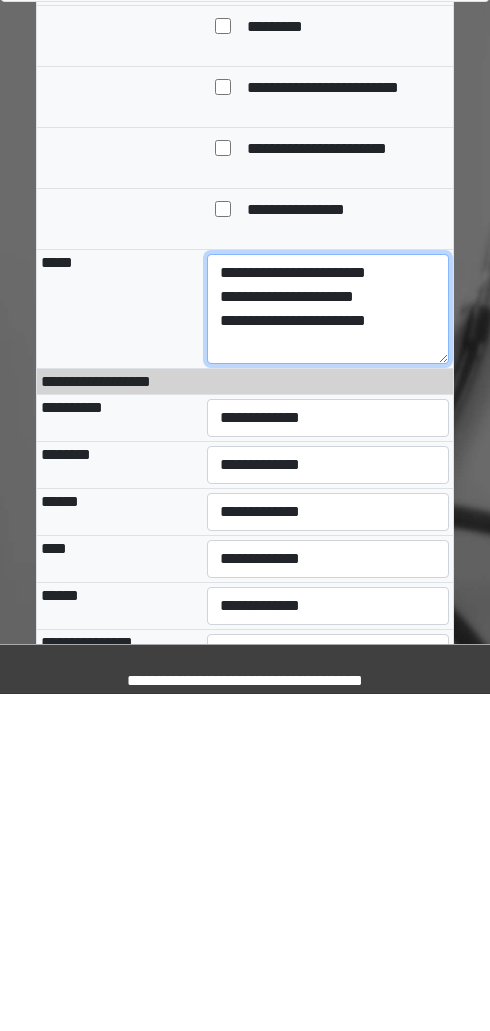 type on "**********" 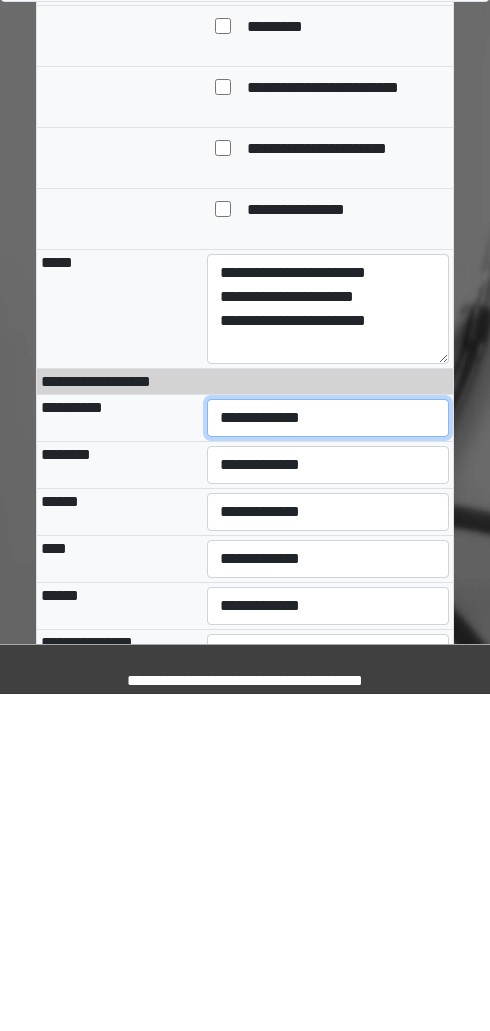 click on "**********" at bounding box center [328, 755] 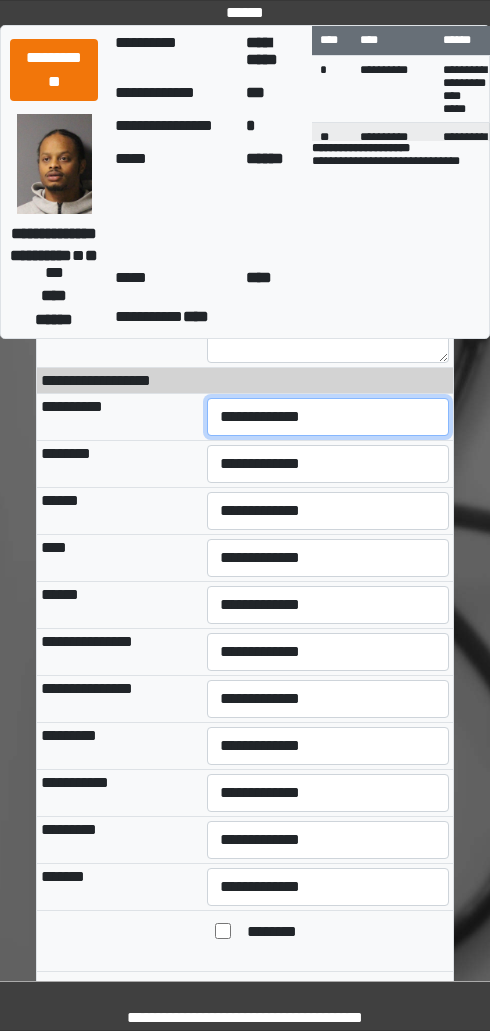 select on "***" 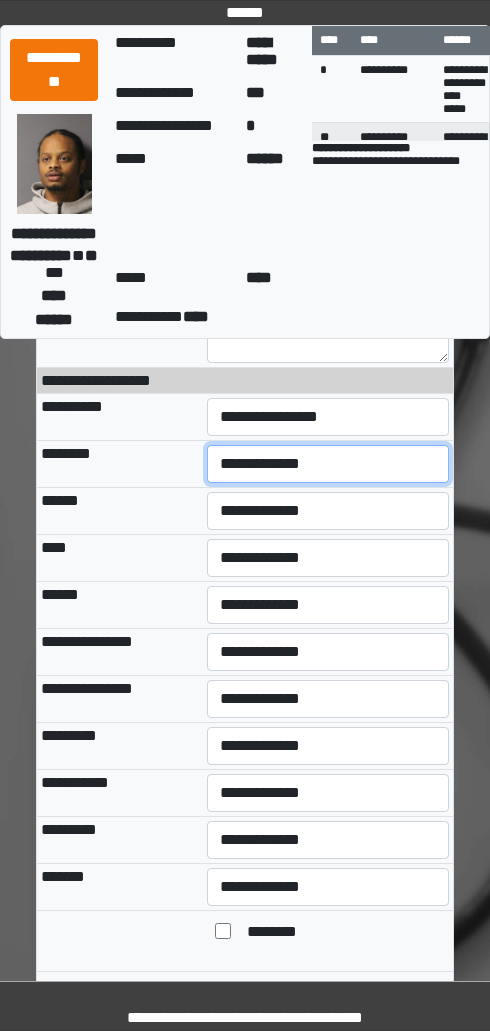 click on "**********" at bounding box center [328, 464] 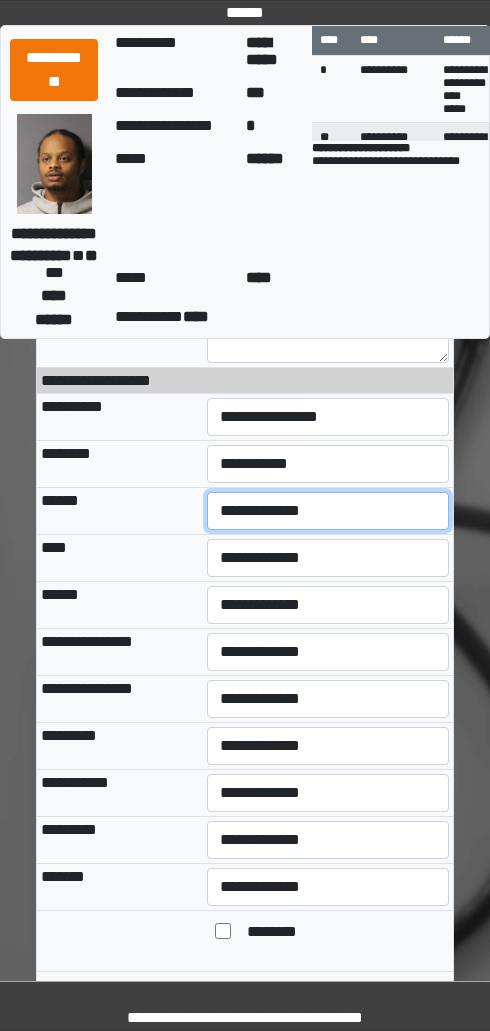 click on "**********" at bounding box center [328, 511] 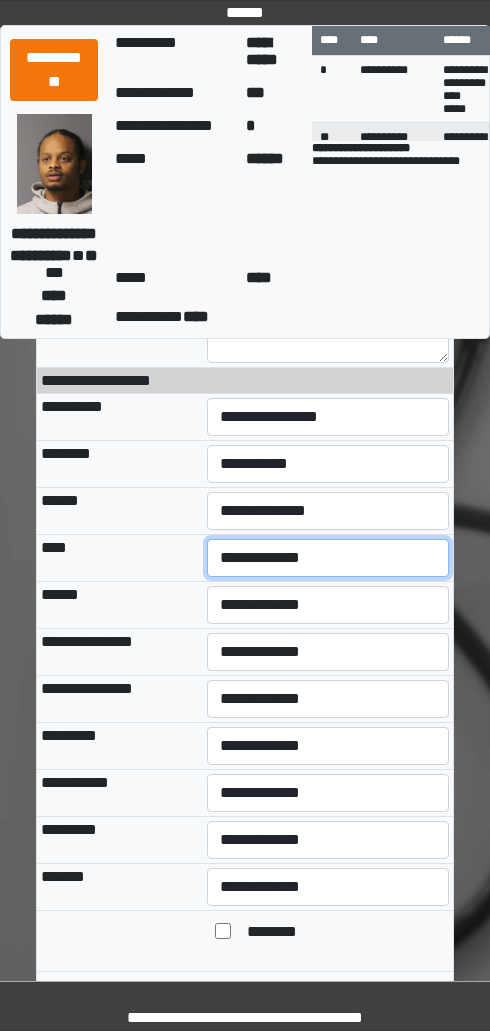 click on "**********" at bounding box center [328, 558] 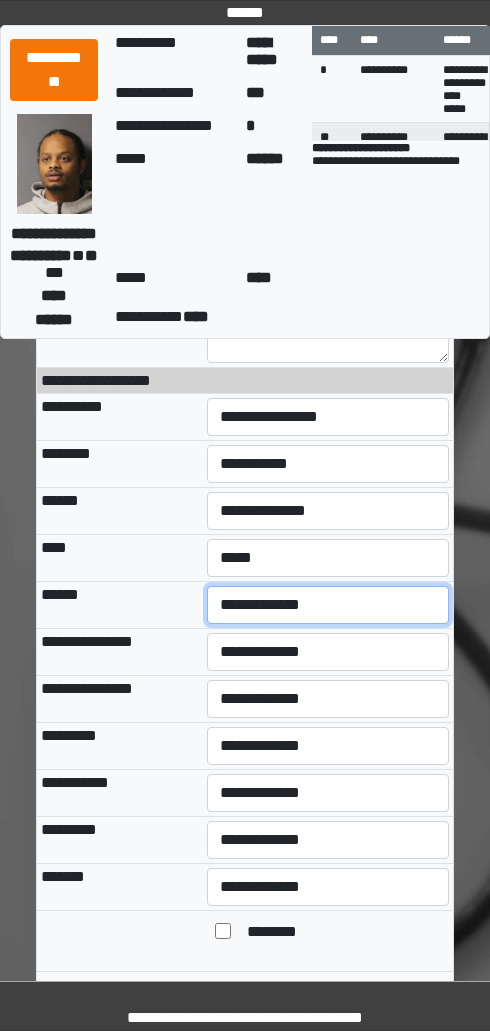 click on "**********" at bounding box center [328, 605] 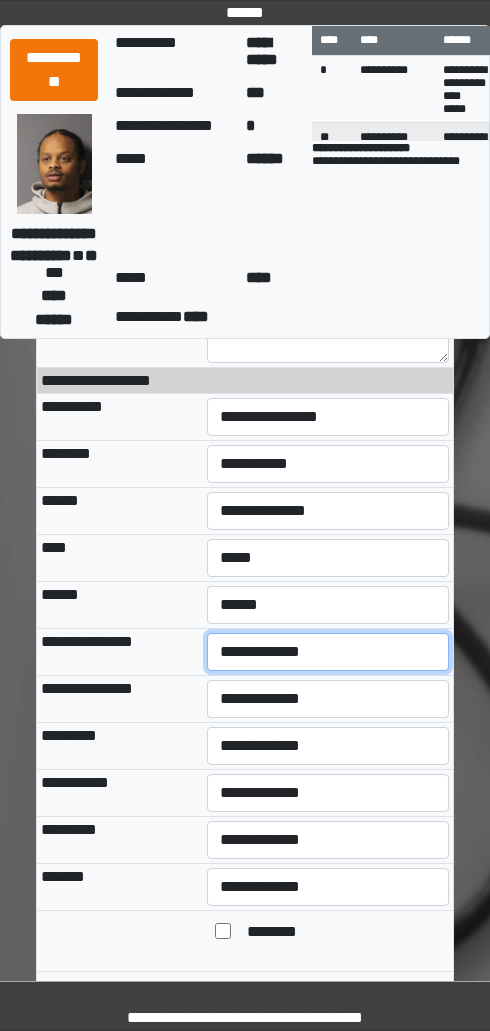 click on "**********" at bounding box center [328, 652] 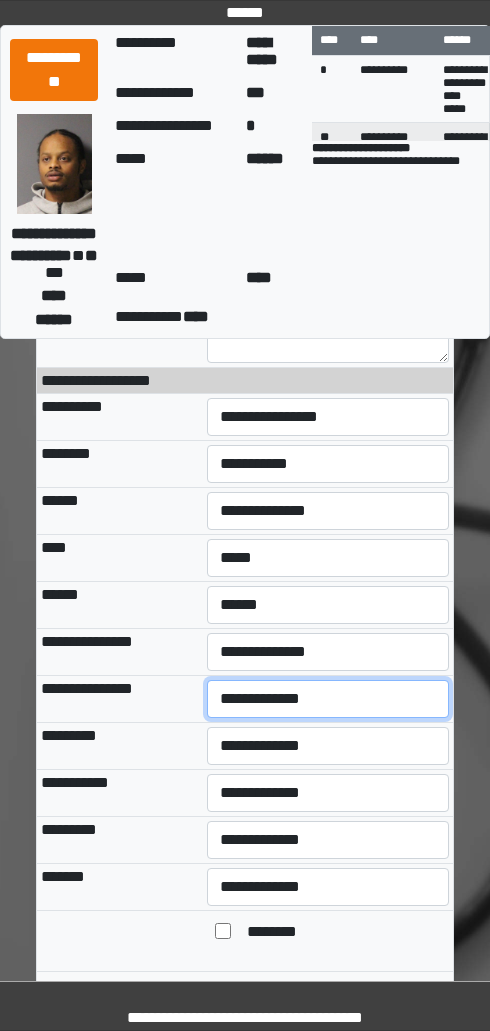 click on "**********" at bounding box center [328, 699] 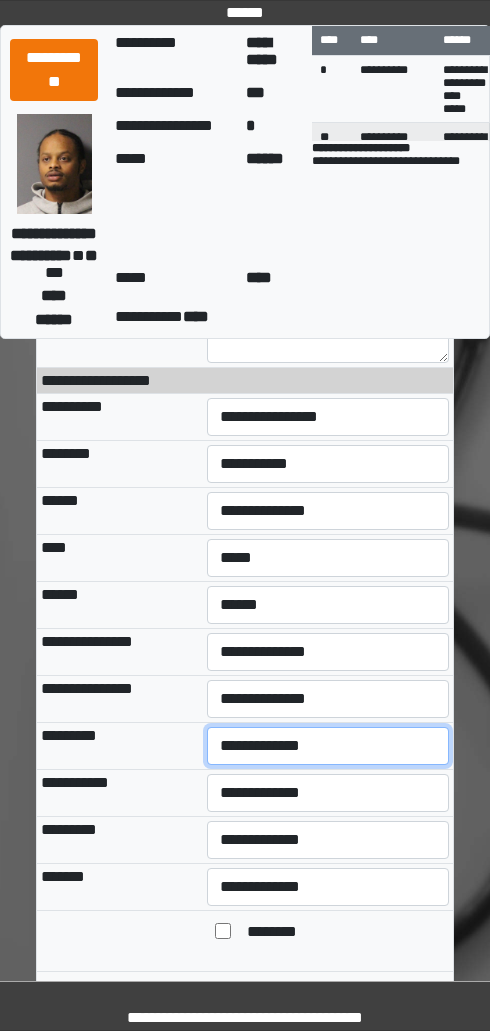 click on "**********" at bounding box center (328, 746) 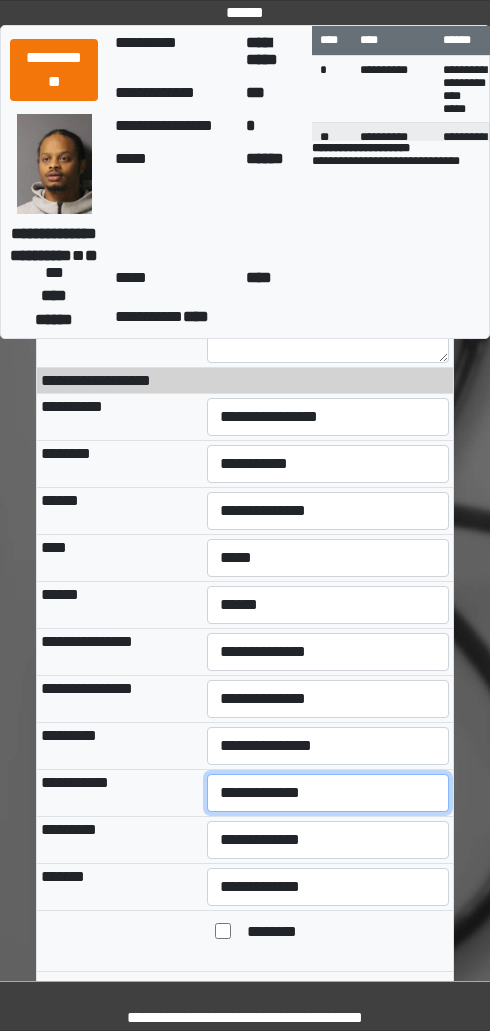 click on "**********" at bounding box center (328, 793) 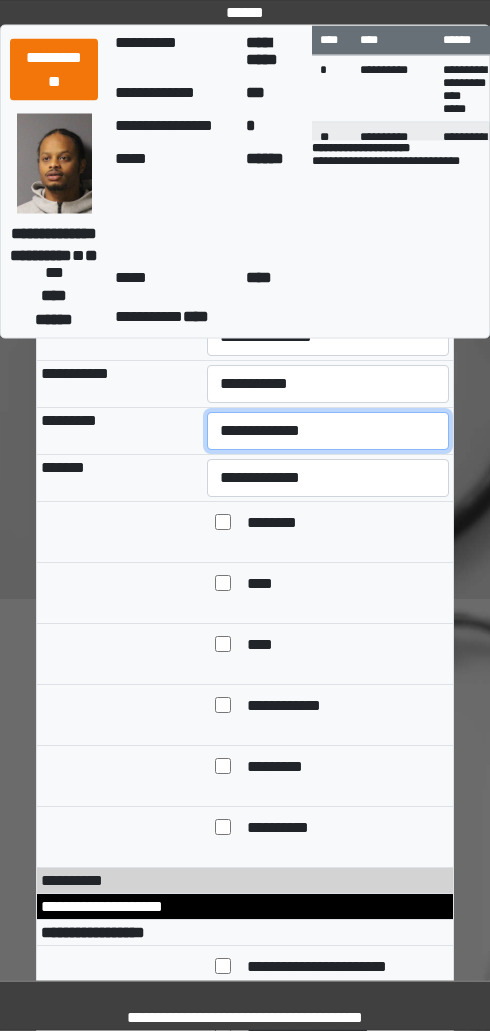 click on "**********" at bounding box center (328, 432) 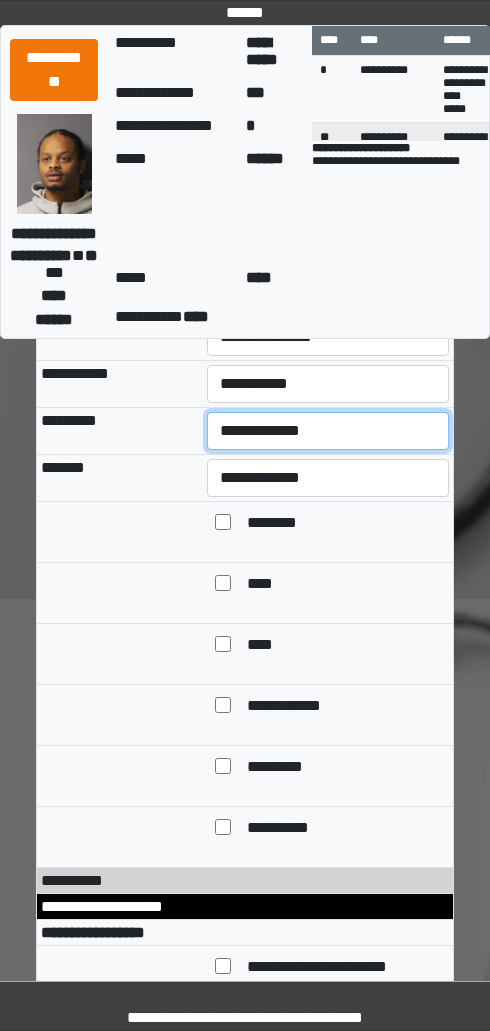 select on "***" 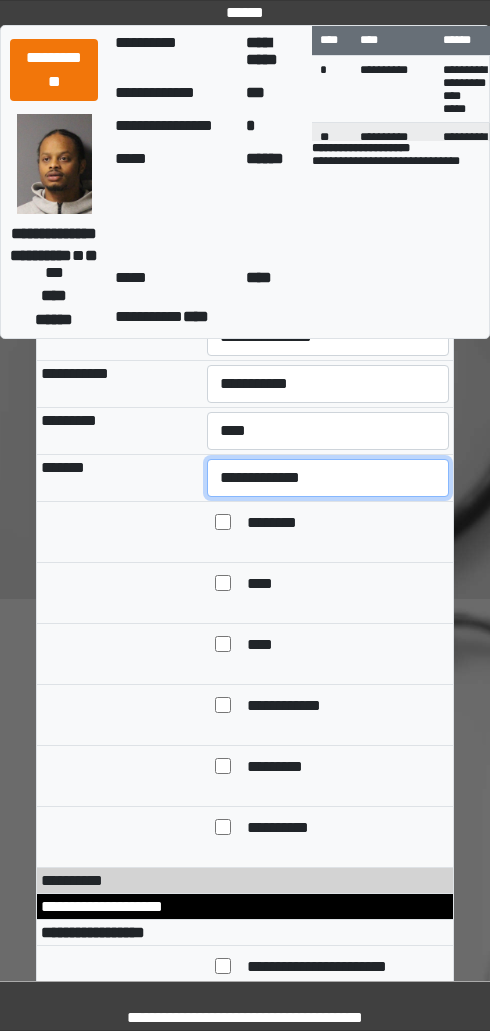 click on "**********" at bounding box center [328, 478] 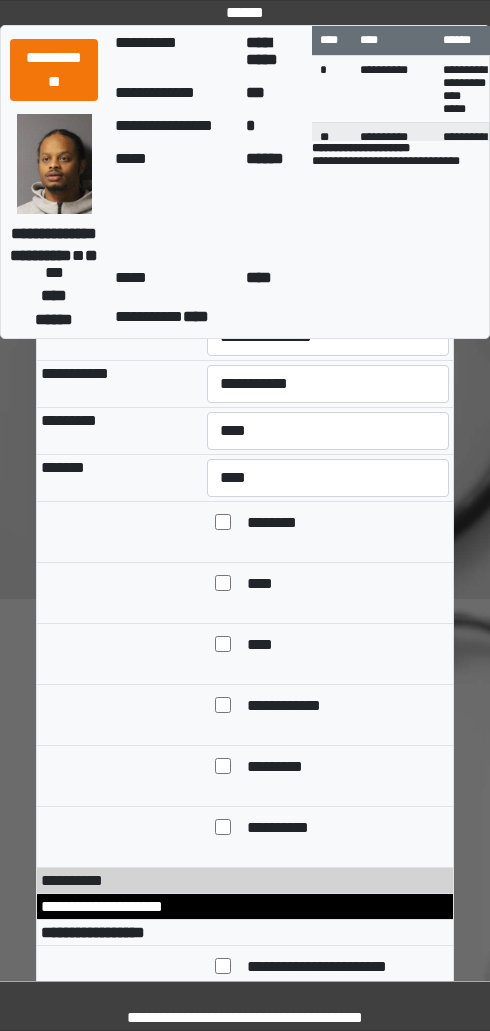 click on "****" at bounding box center [269, 585] 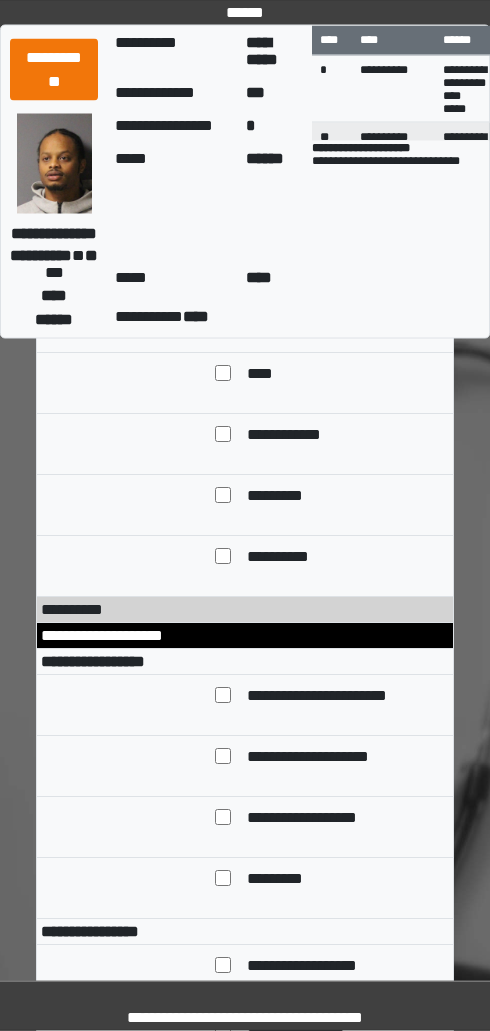 scroll, scrollTop: 1952, scrollLeft: 0, axis: vertical 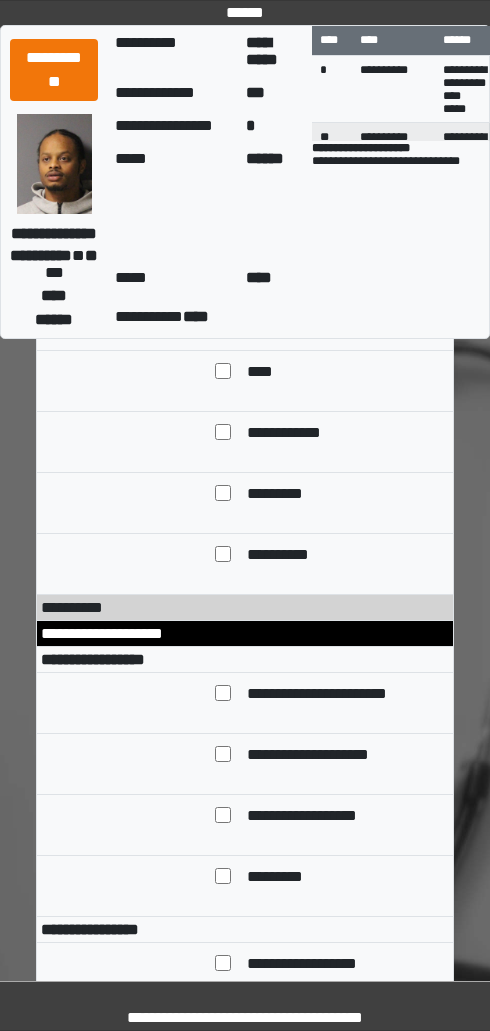 click on "**********" at bounding box center [291, 556] 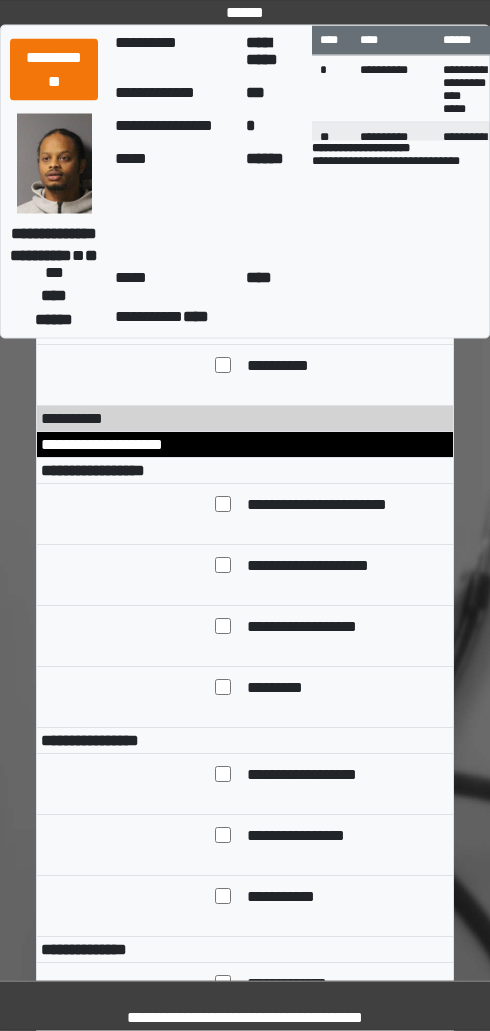 scroll, scrollTop: 2143, scrollLeft: 0, axis: vertical 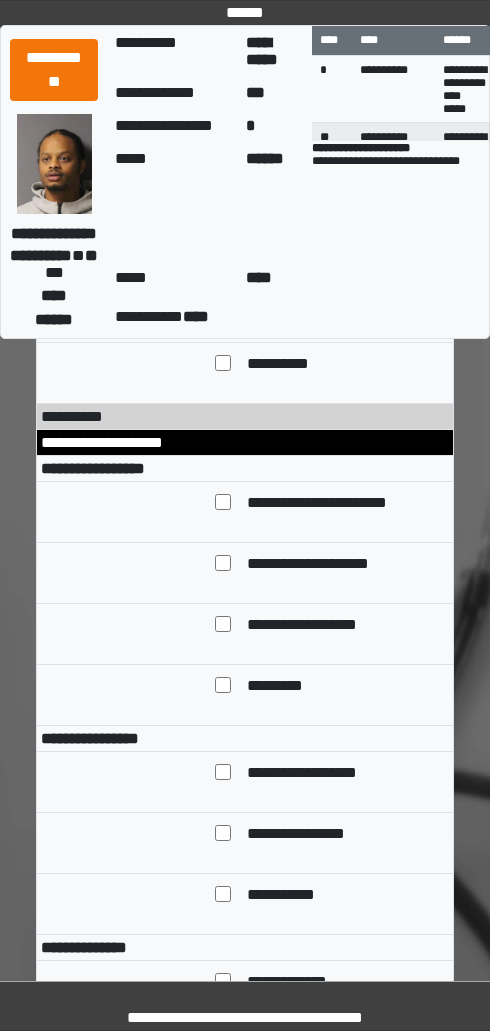 click on "**********" at bounding box center (333, 565) 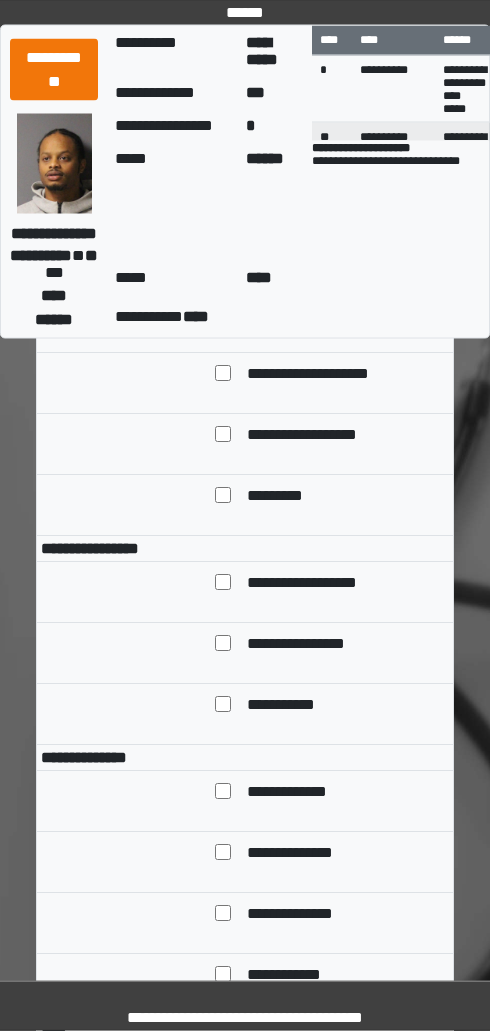 scroll, scrollTop: 2334, scrollLeft: 0, axis: vertical 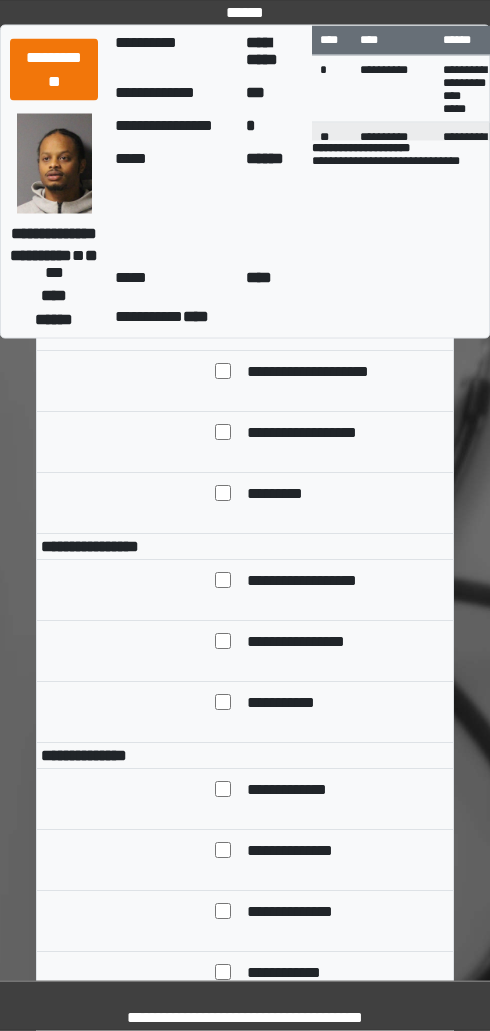 click on "**********" at bounding box center [324, 583] 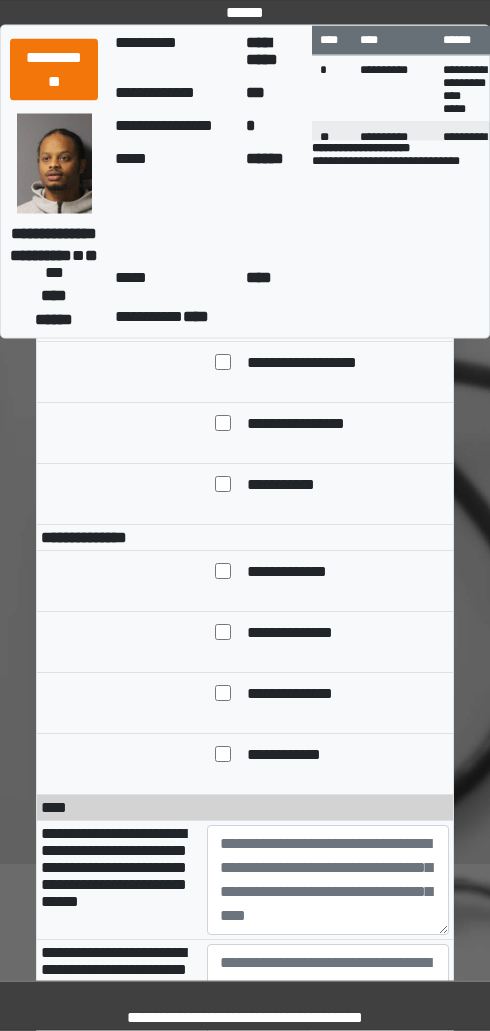 scroll, scrollTop: 2556, scrollLeft: 0, axis: vertical 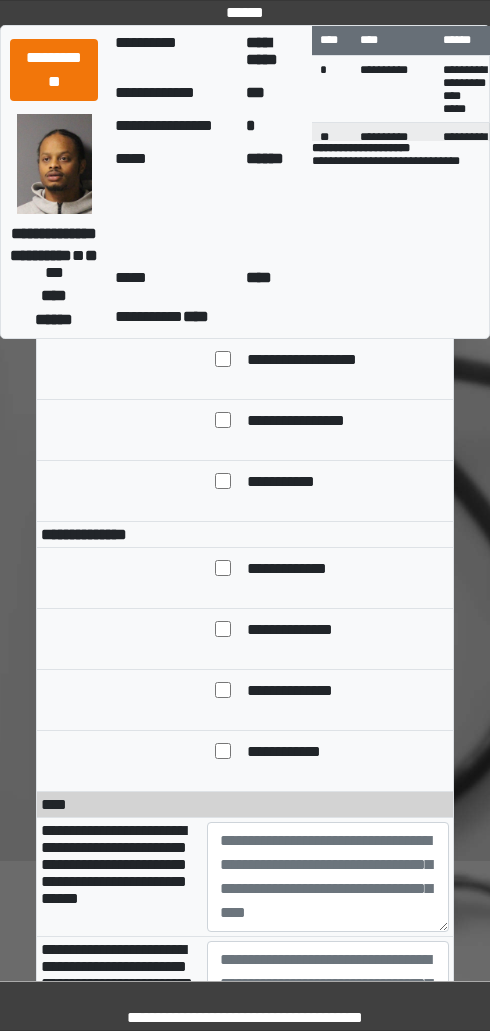 click on "**********" at bounding box center [305, 631] 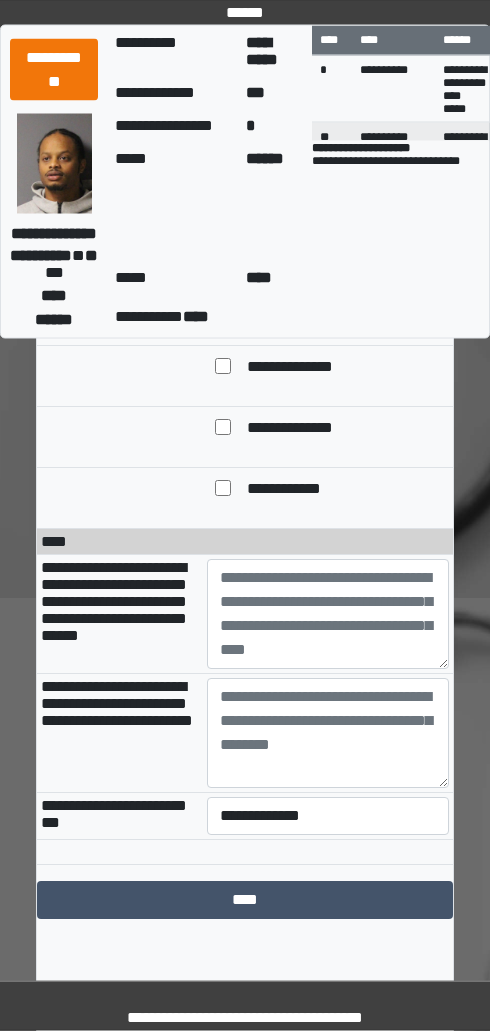 scroll, scrollTop: 2819, scrollLeft: 0, axis: vertical 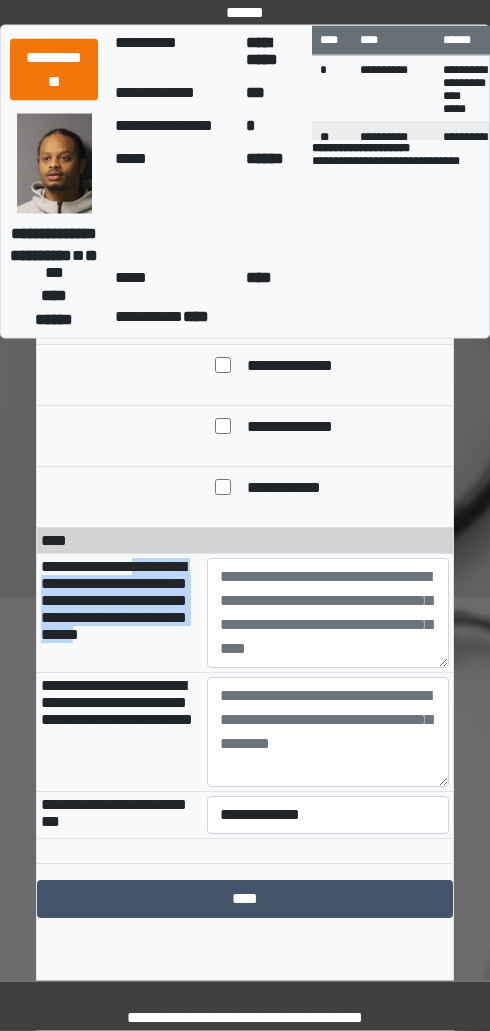 copy on "**********" 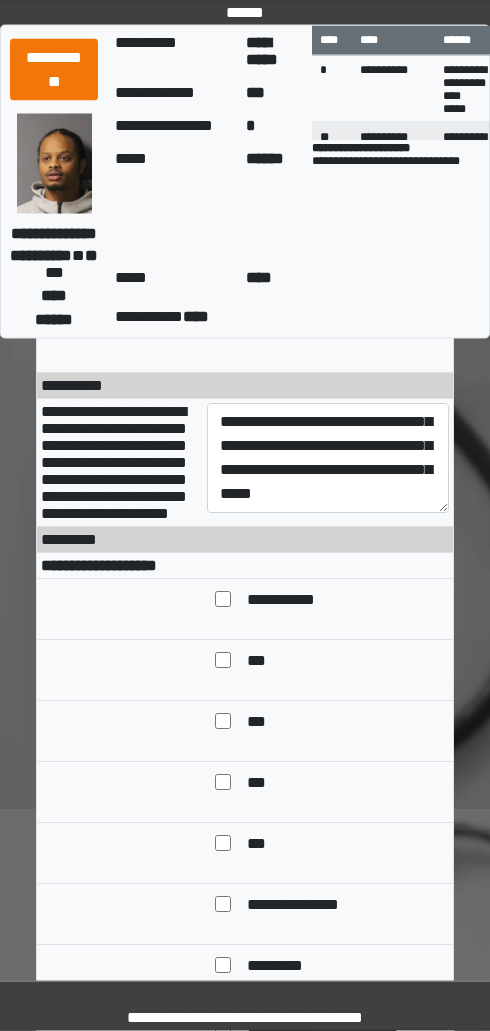 scroll, scrollTop: 0, scrollLeft: 0, axis: both 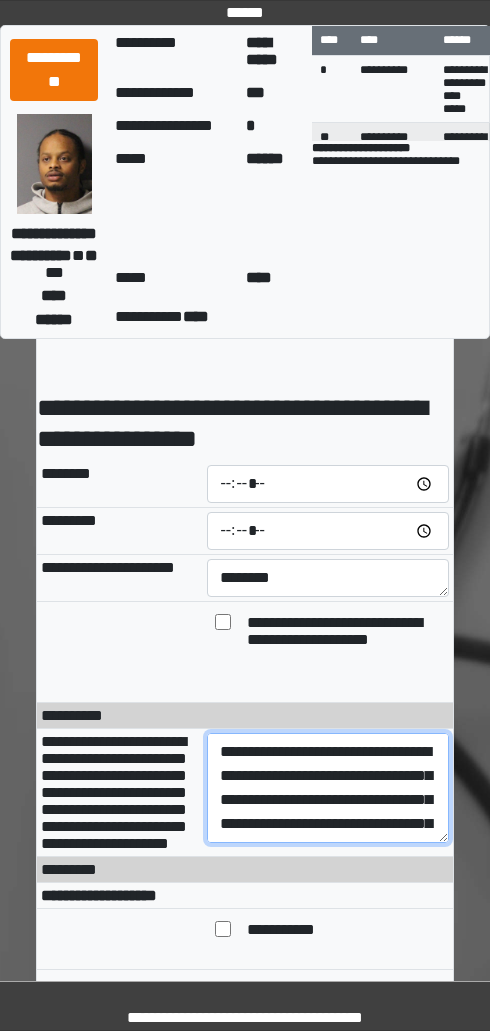 click on "**********" at bounding box center [328, 788] 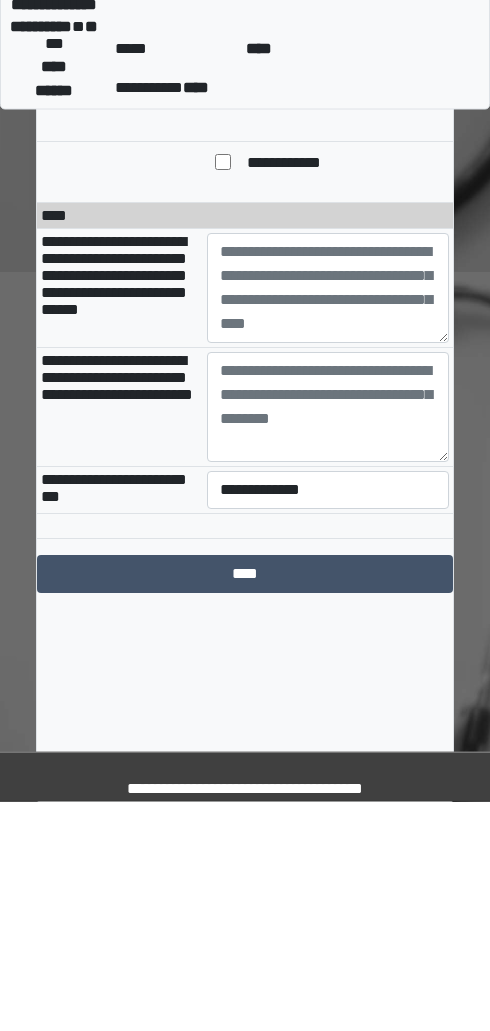 scroll, scrollTop: 2966, scrollLeft: 0, axis: vertical 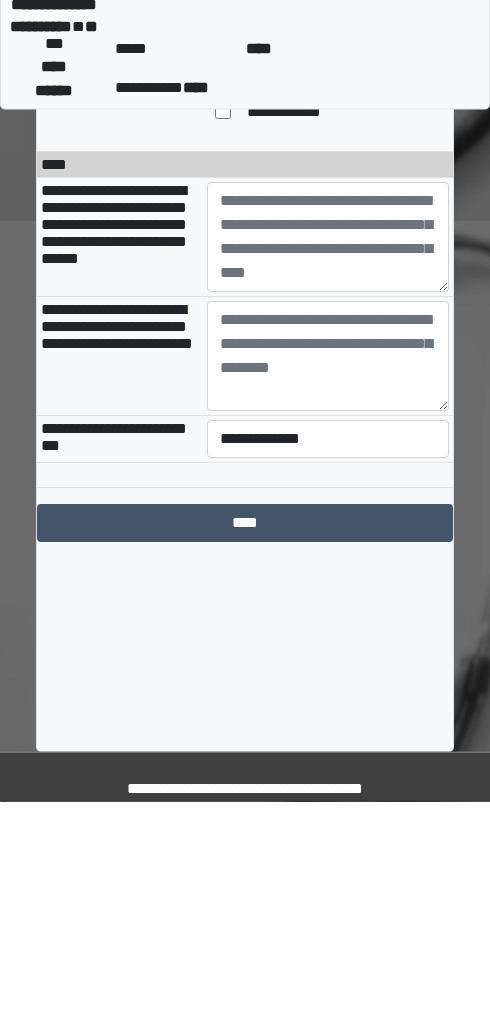 type on "**********" 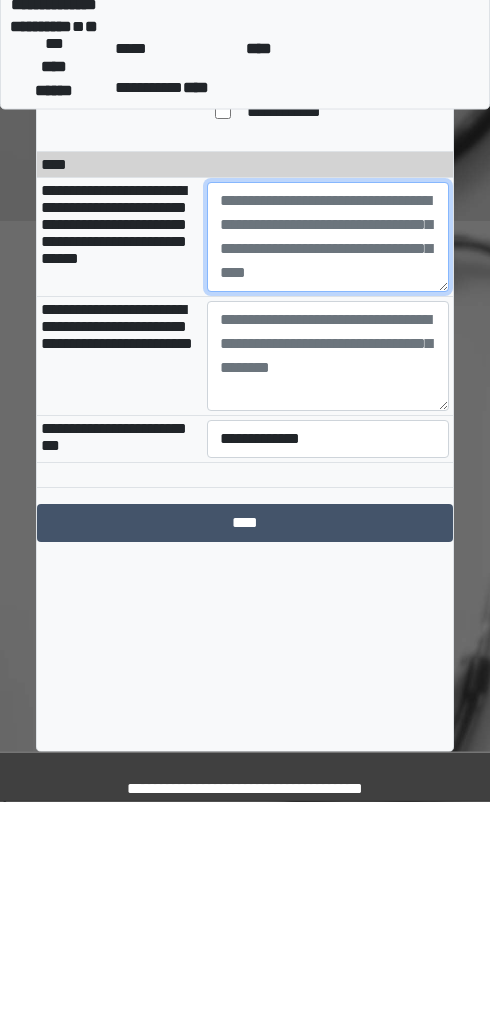 click at bounding box center [328, 467] 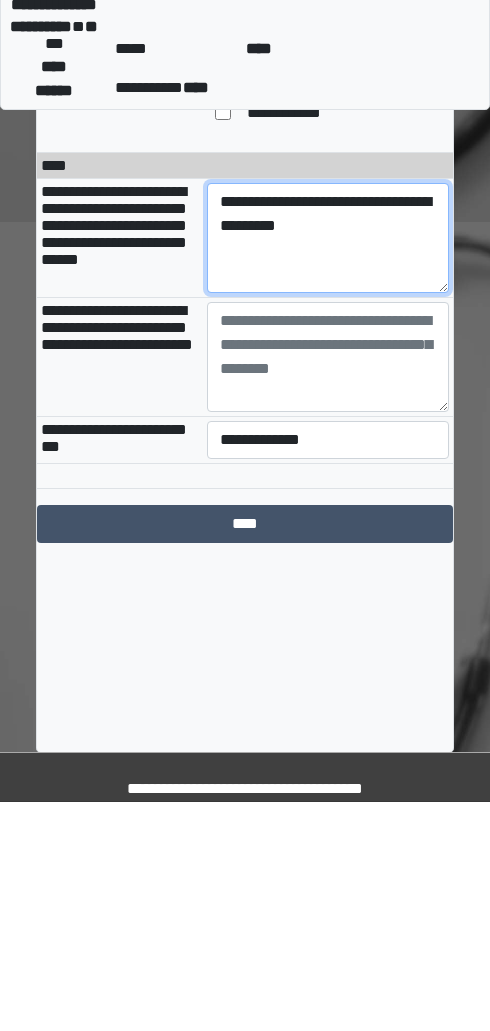 click on "**********" at bounding box center [328, 467] 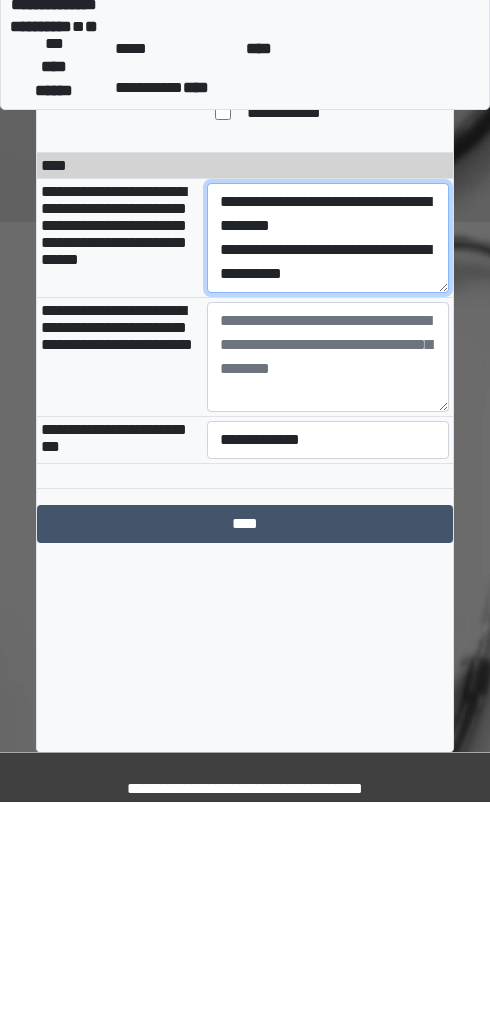 type on "**********" 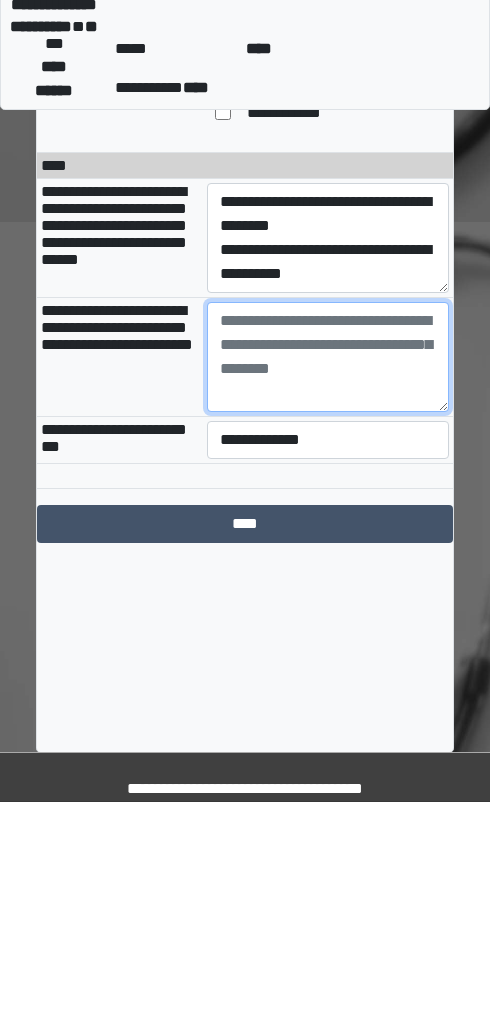 click at bounding box center [328, 586] 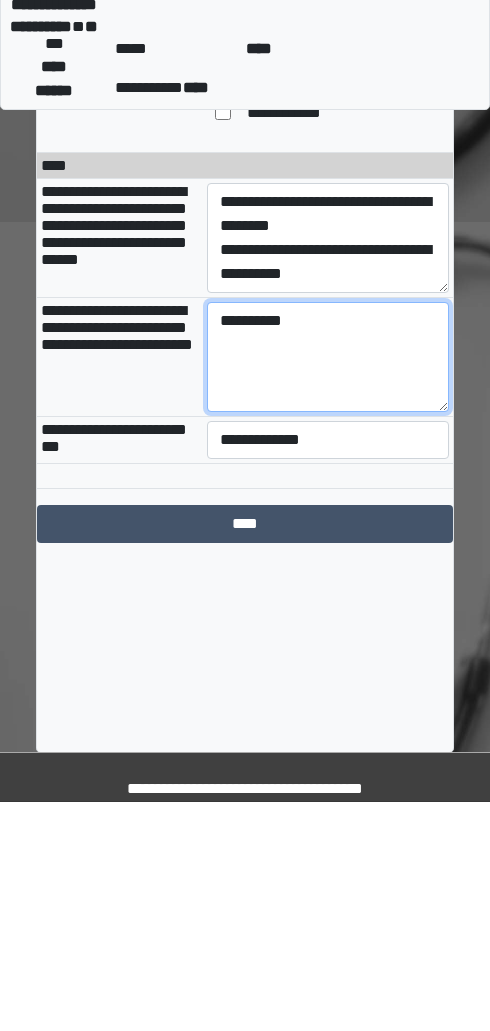 scroll, scrollTop: 2948, scrollLeft: 0, axis: vertical 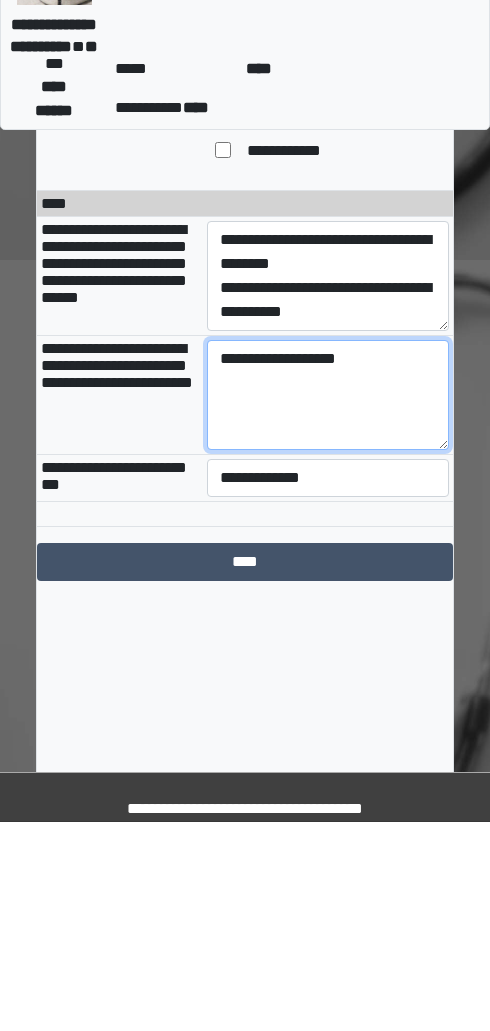 type on "**********" 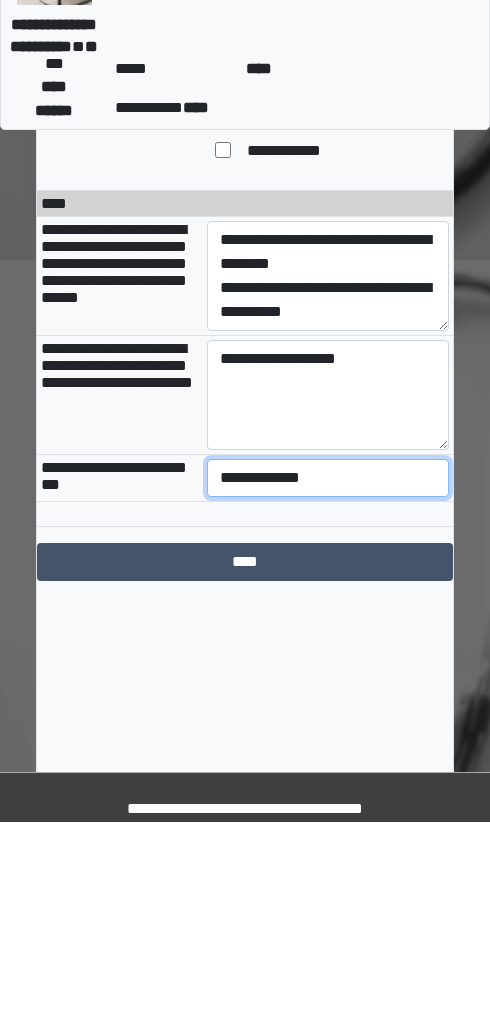 click on "**********" at bounding box center [328, 687] 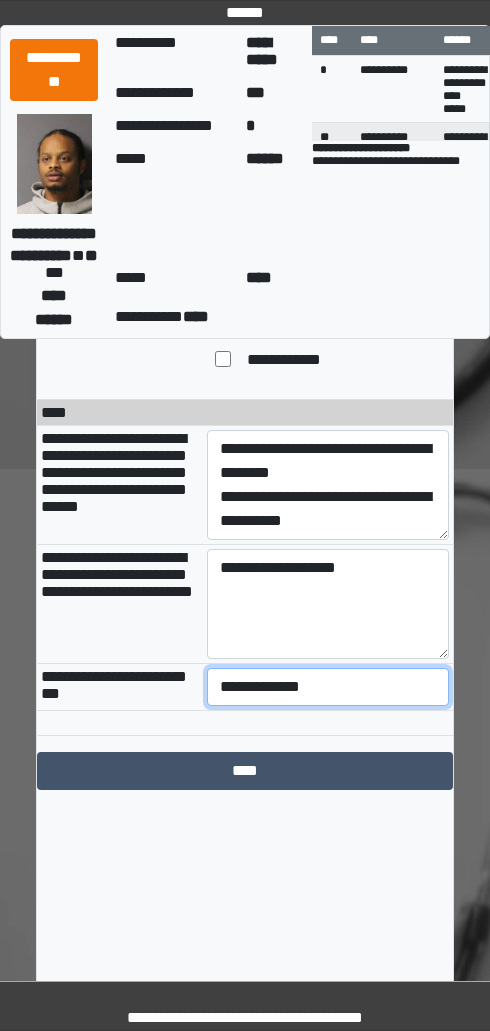 select on "***" 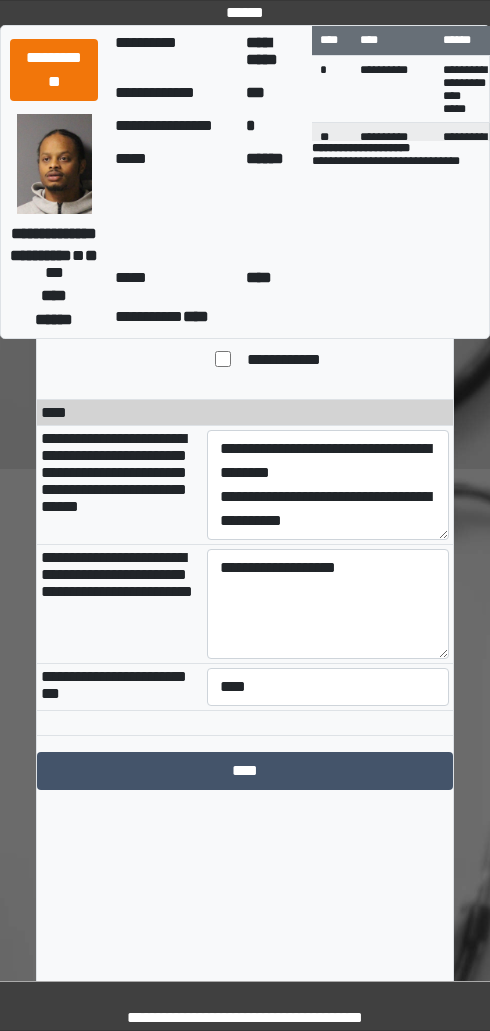 click on "****" at bounding box center [245, 771] 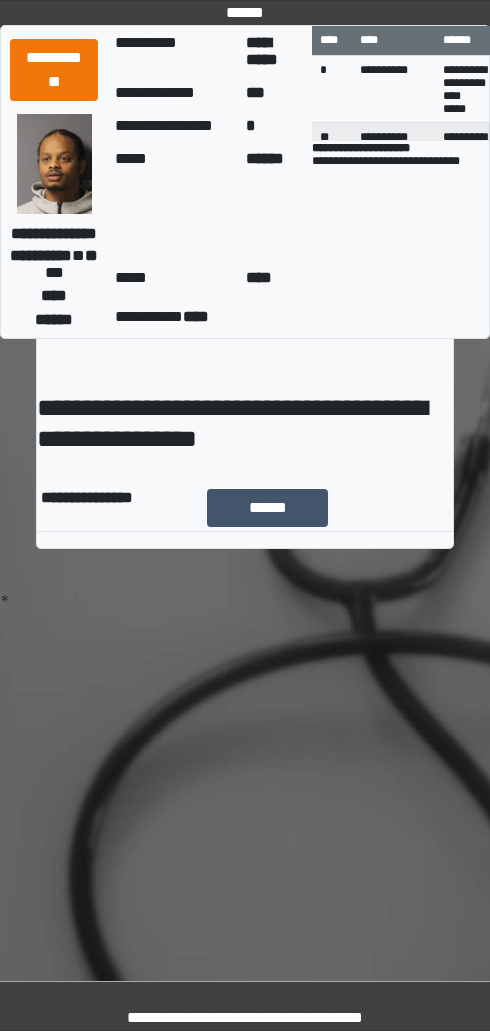 scroll, scrollTop: 0, scrollLeft: 0, axis: both 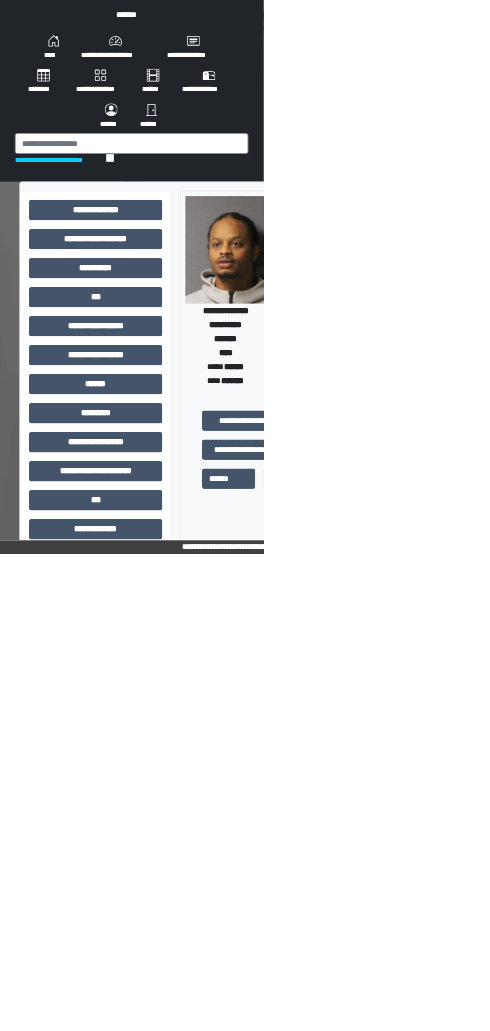 click on "***" at bounding box center (178, 553) 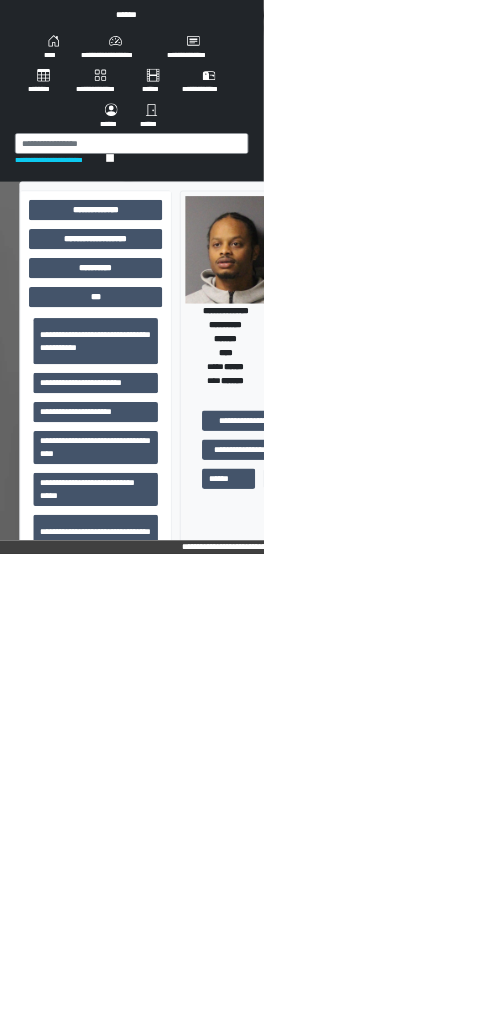 scroll, scrollTop: 327, scrollLeft: 0, axis: vertical 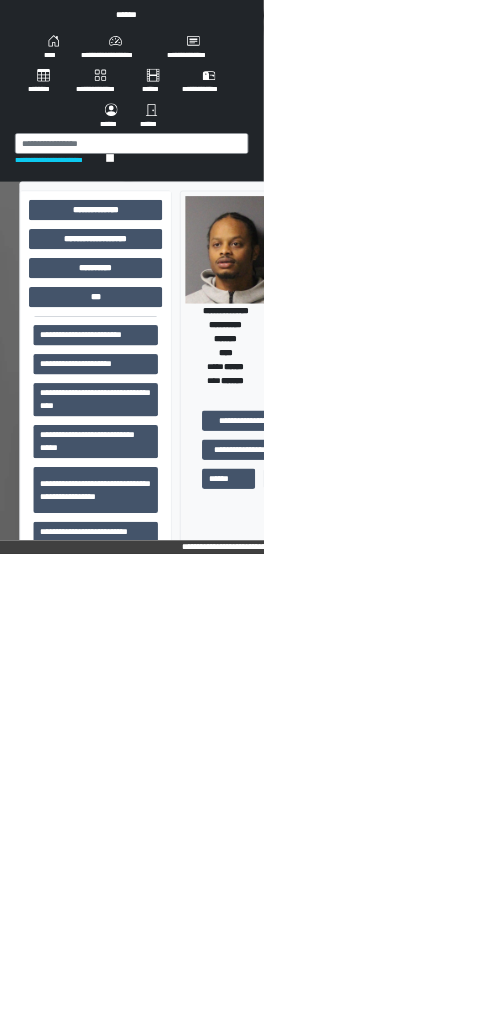 click on "**********" at bounding box center (178, 912) 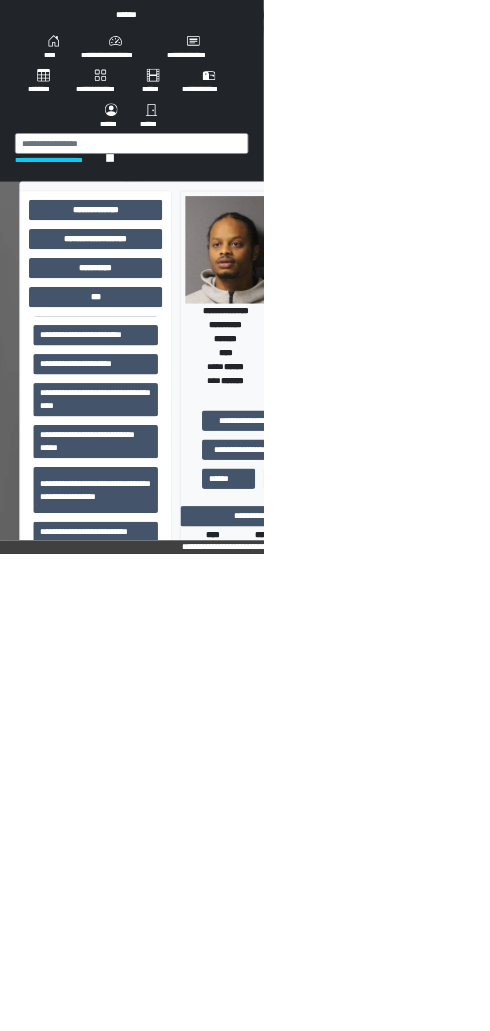click on "**********" at bounding box center [623, 961] 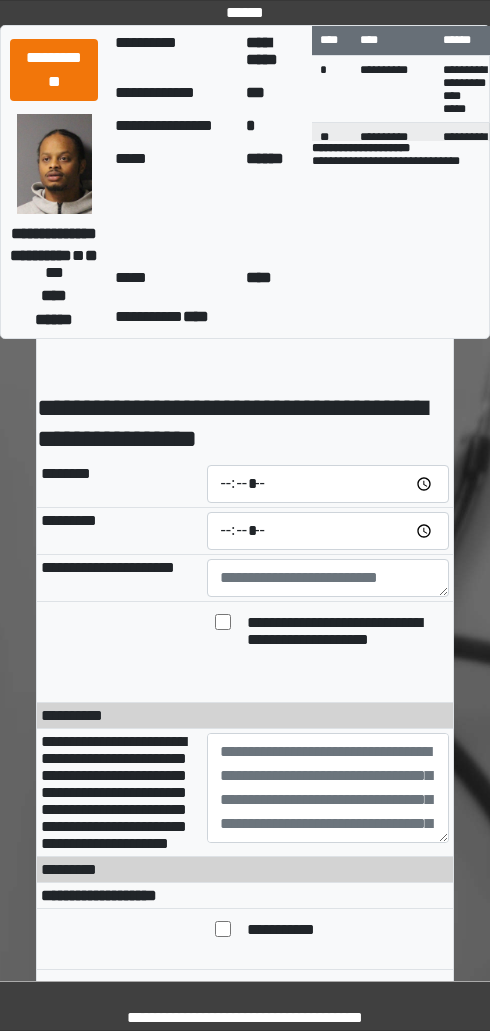 scroll, scrollTop: 0, scrollLeft: 0, axis: both 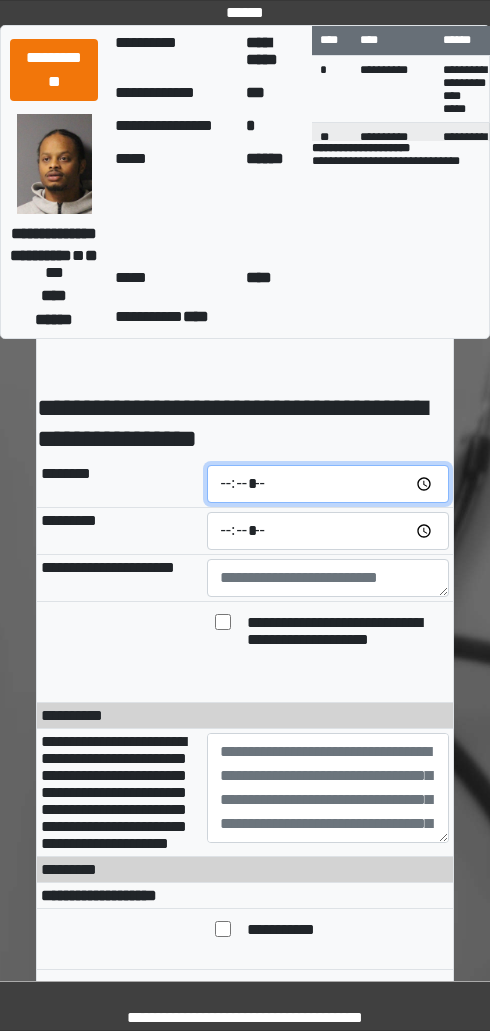 click at bounding box center [328, 484] 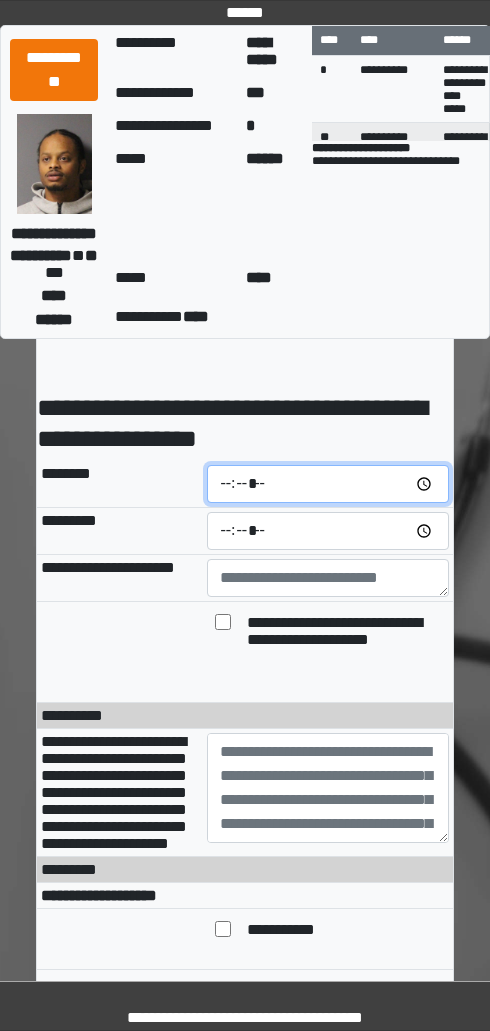 type on "*****" 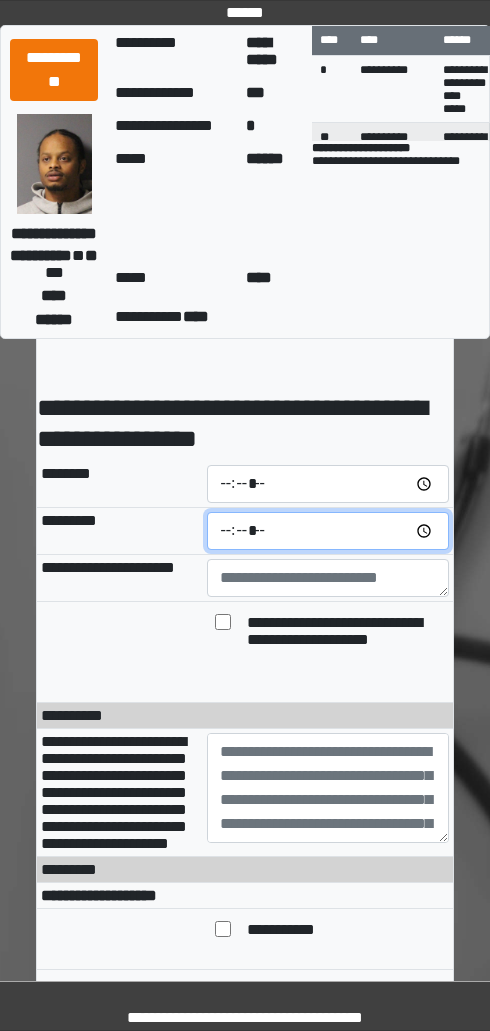 click at bounding box center (328, 531) 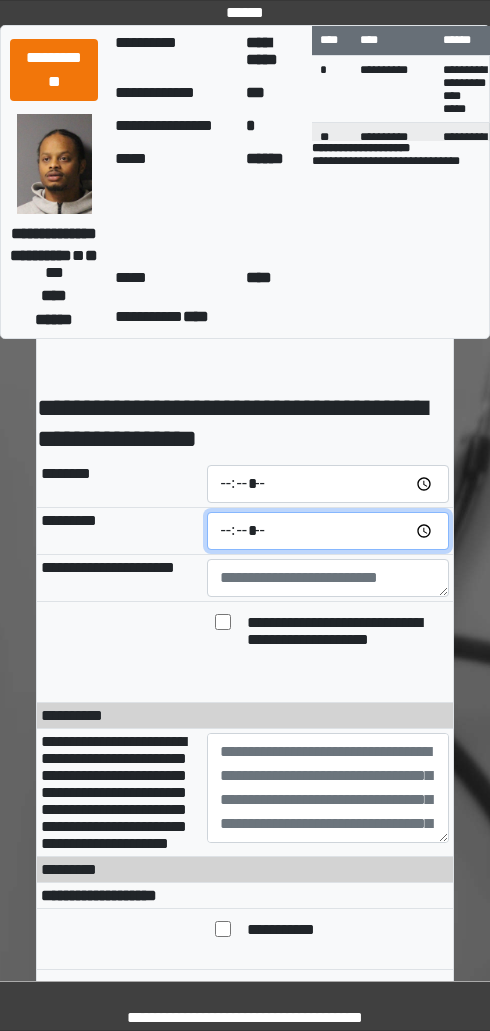 type on "*****" 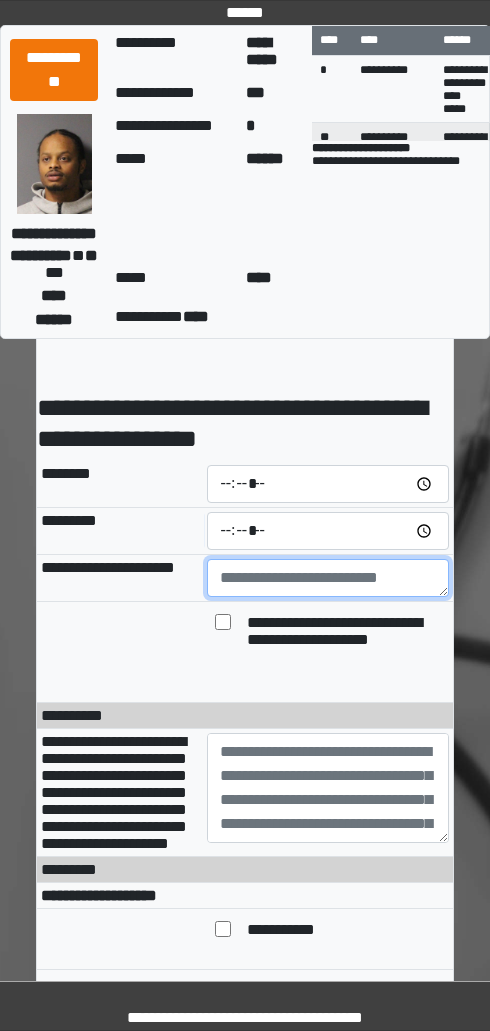 click at bounding box center (328, 578) 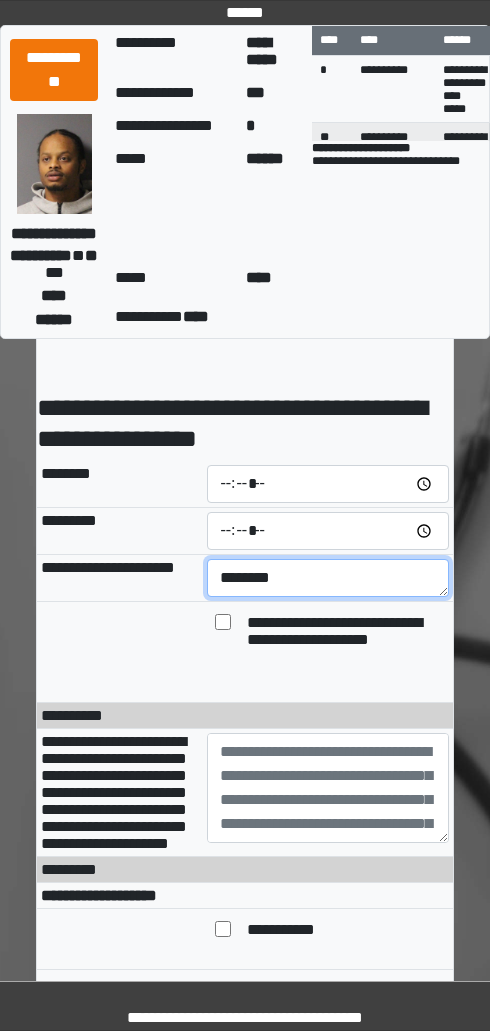 type on "*******" 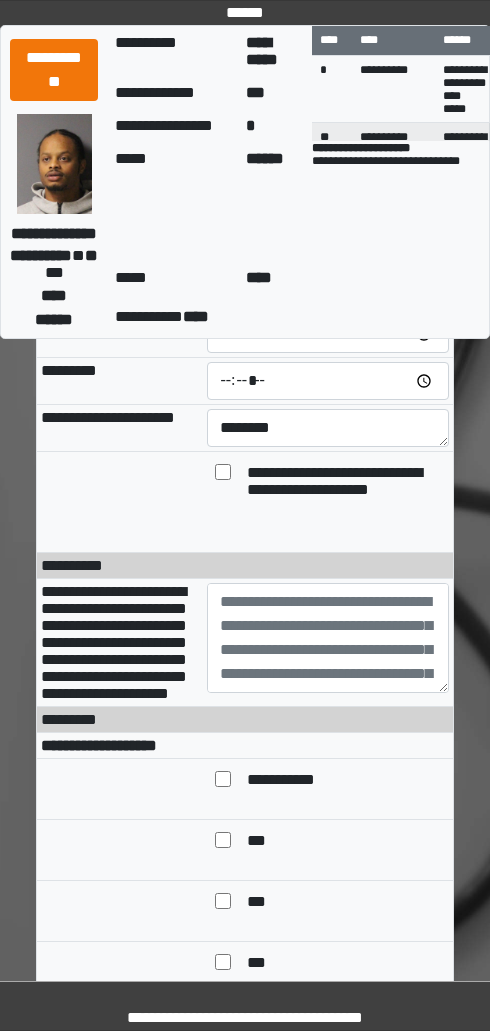 scroll, scrollTop: 151, scrollLeft: 0, axis: vertical 